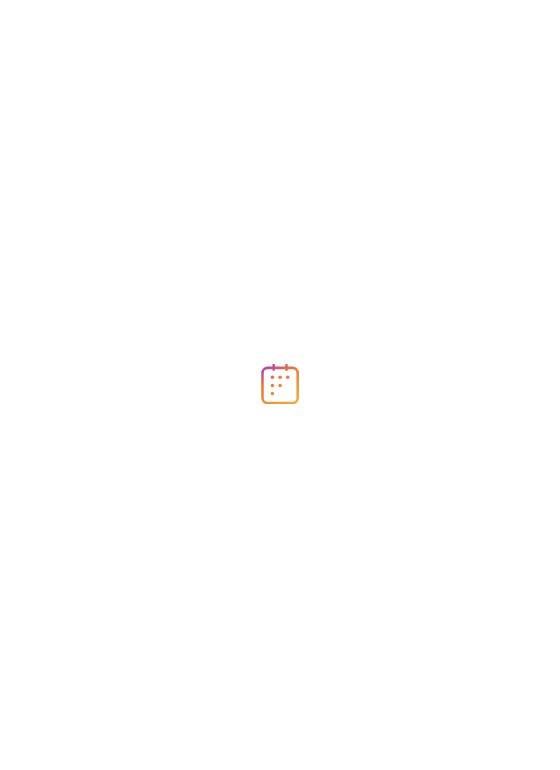 scroll, scrollTop: 0, scrollLeft: 0, axis: both 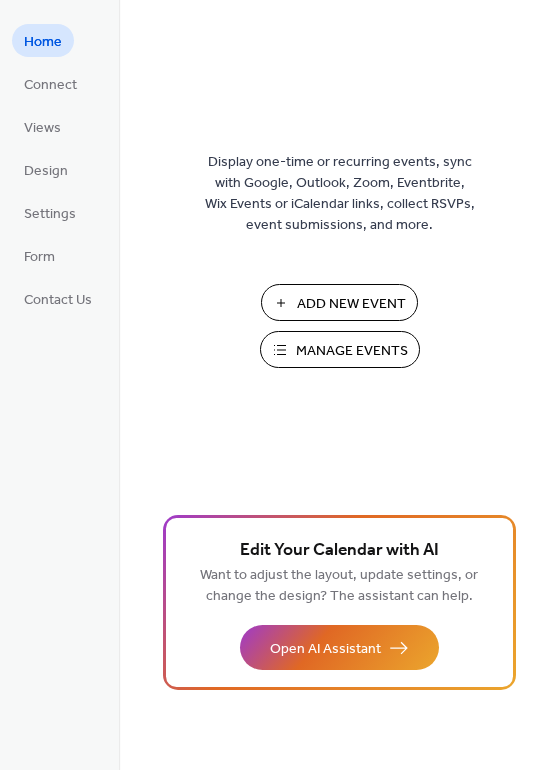 click on "Add New Event" at bounding box center [351, 304] 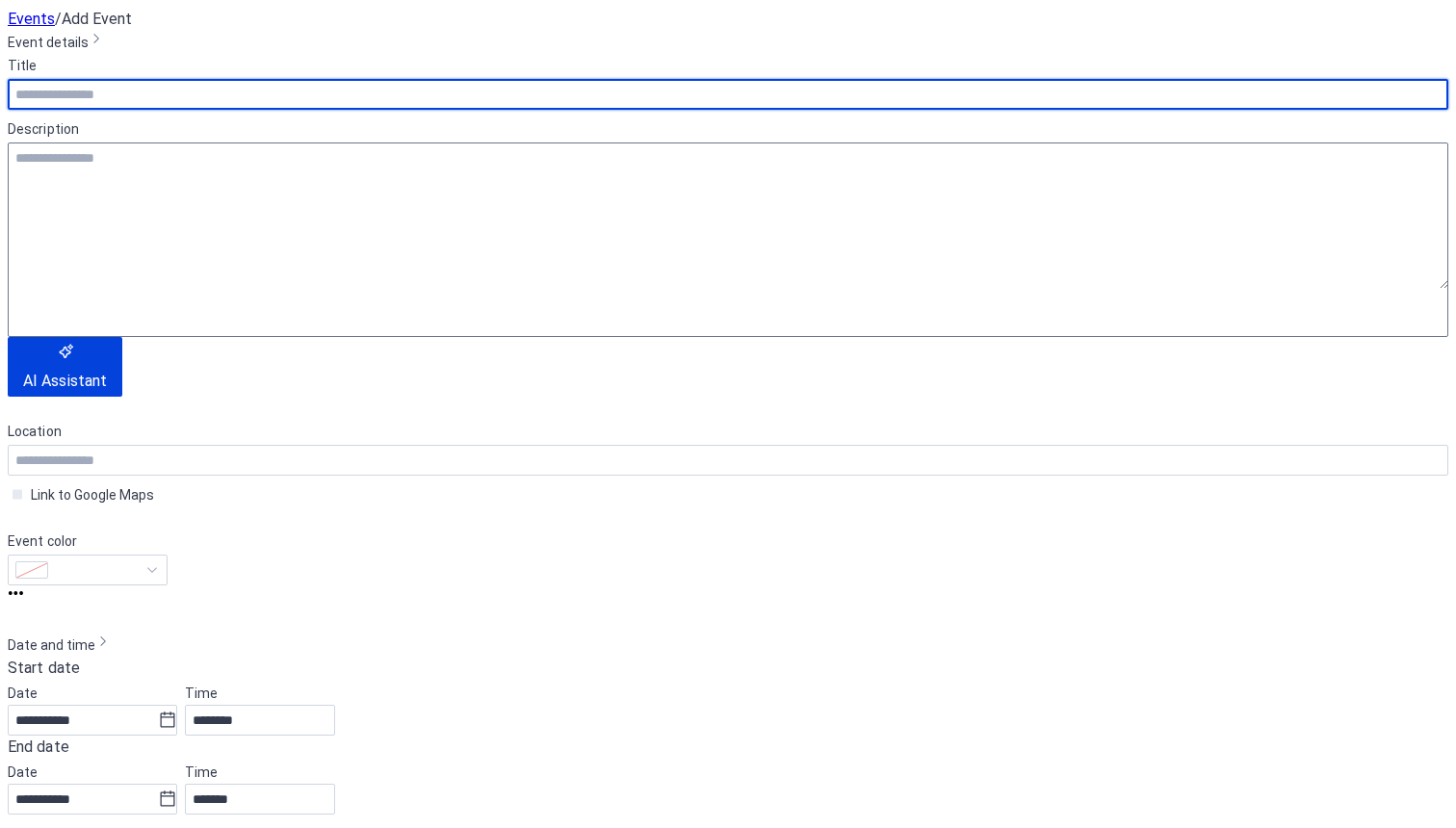 scroll, scrollTop: 0, scrollLeft: 0, axis: both 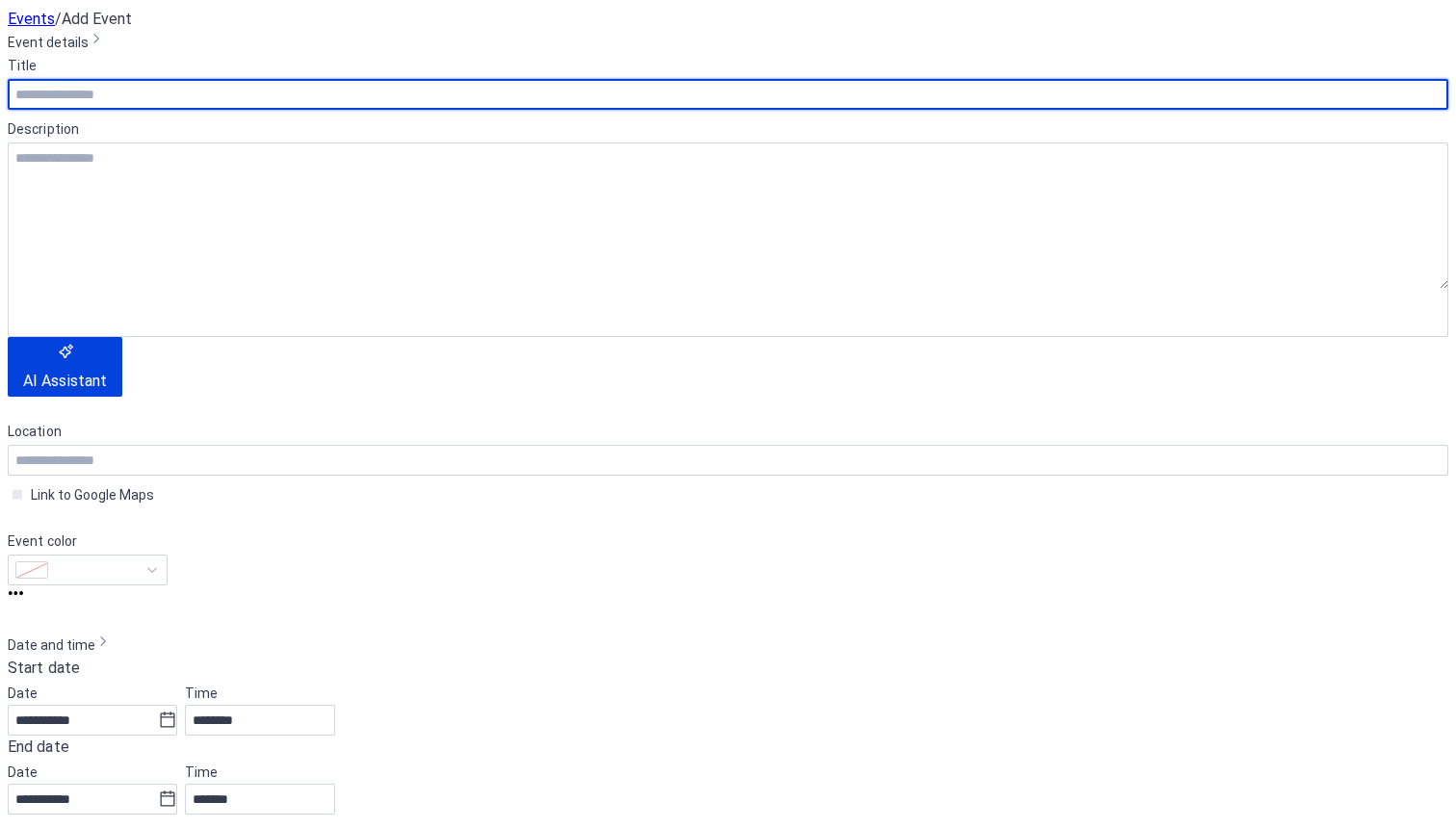 click at bounding box center (728, 94) 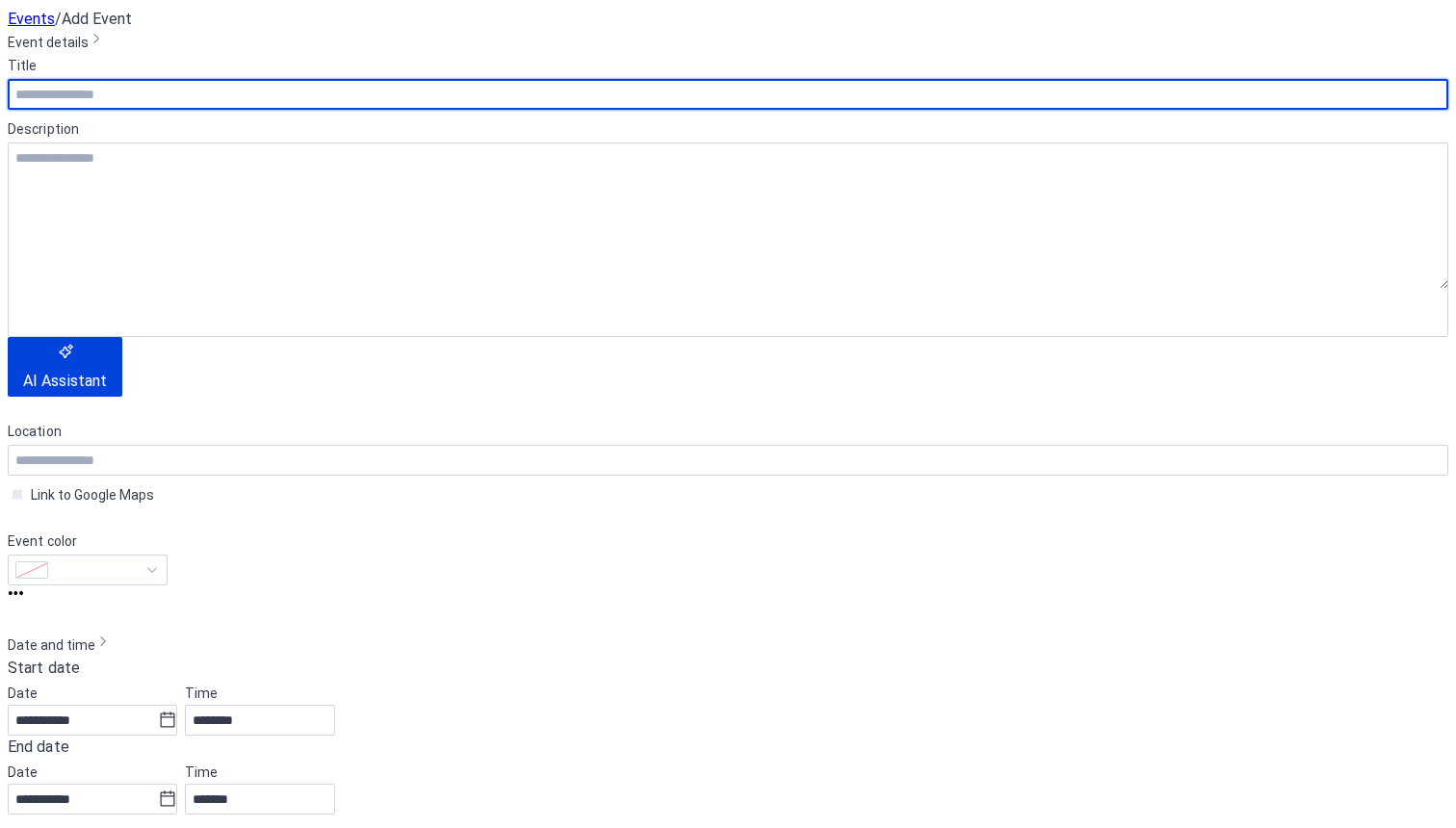 paste on "**********" 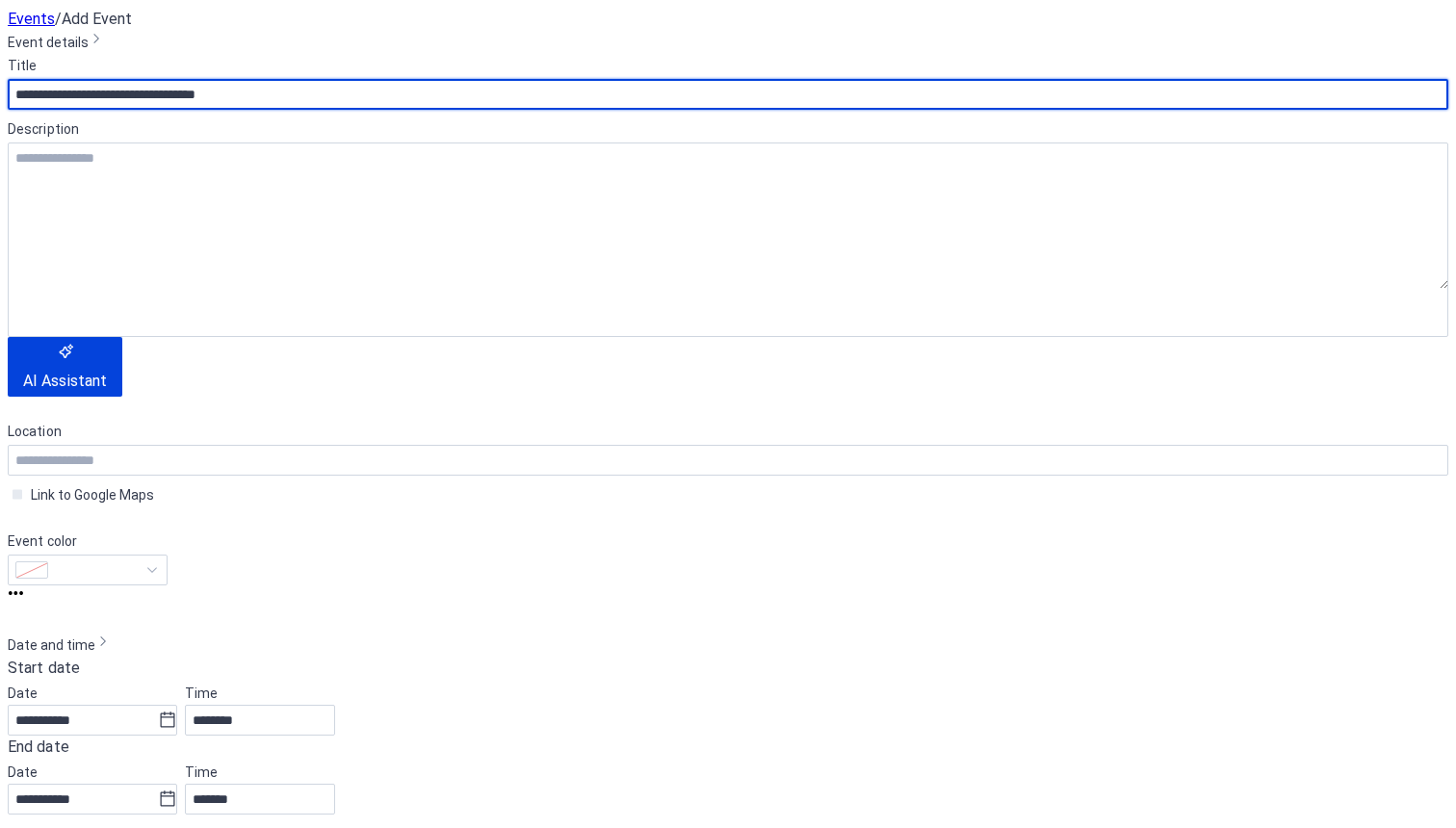 type on "**********" 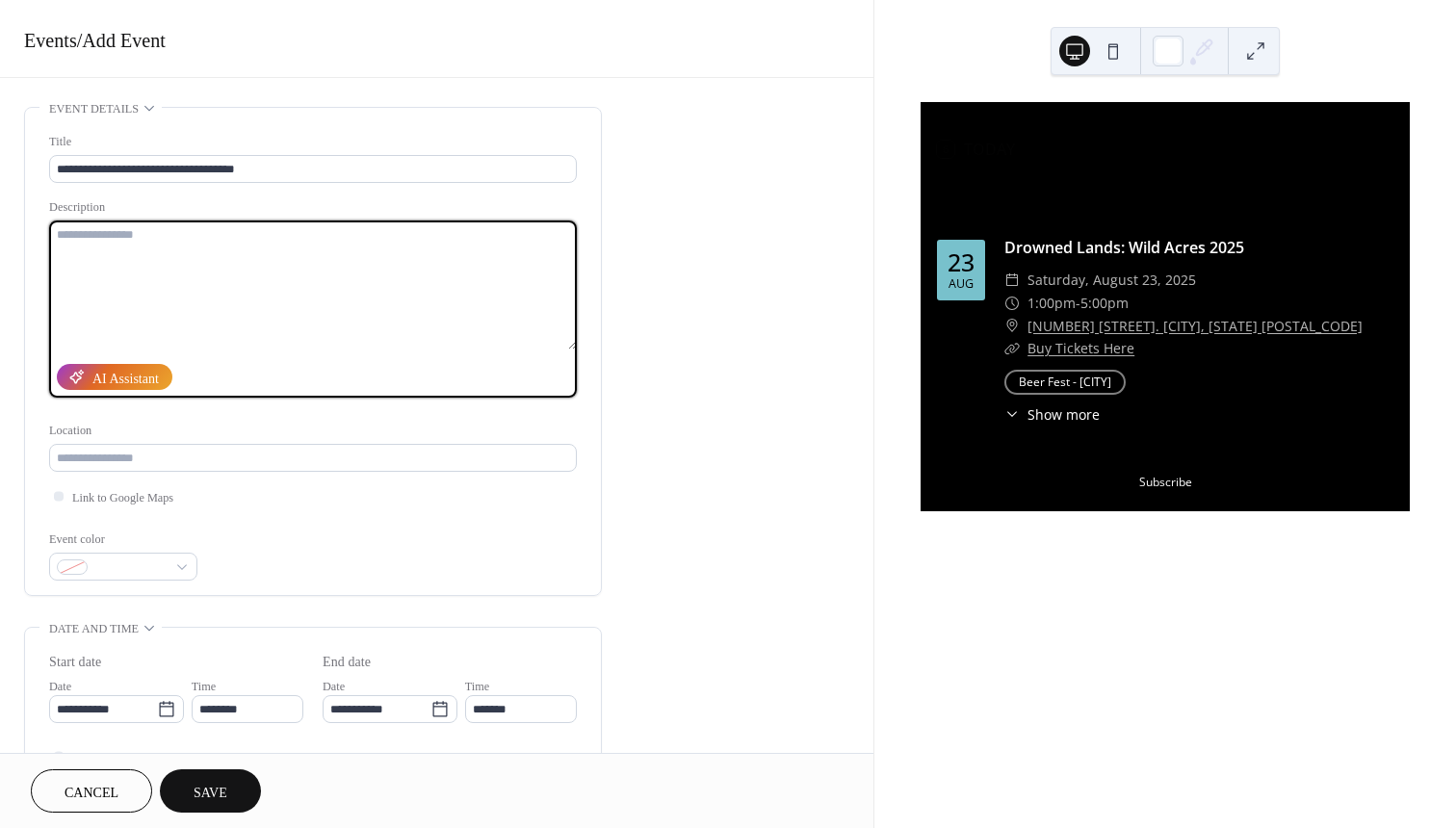 click at bounding box center (313, 285) 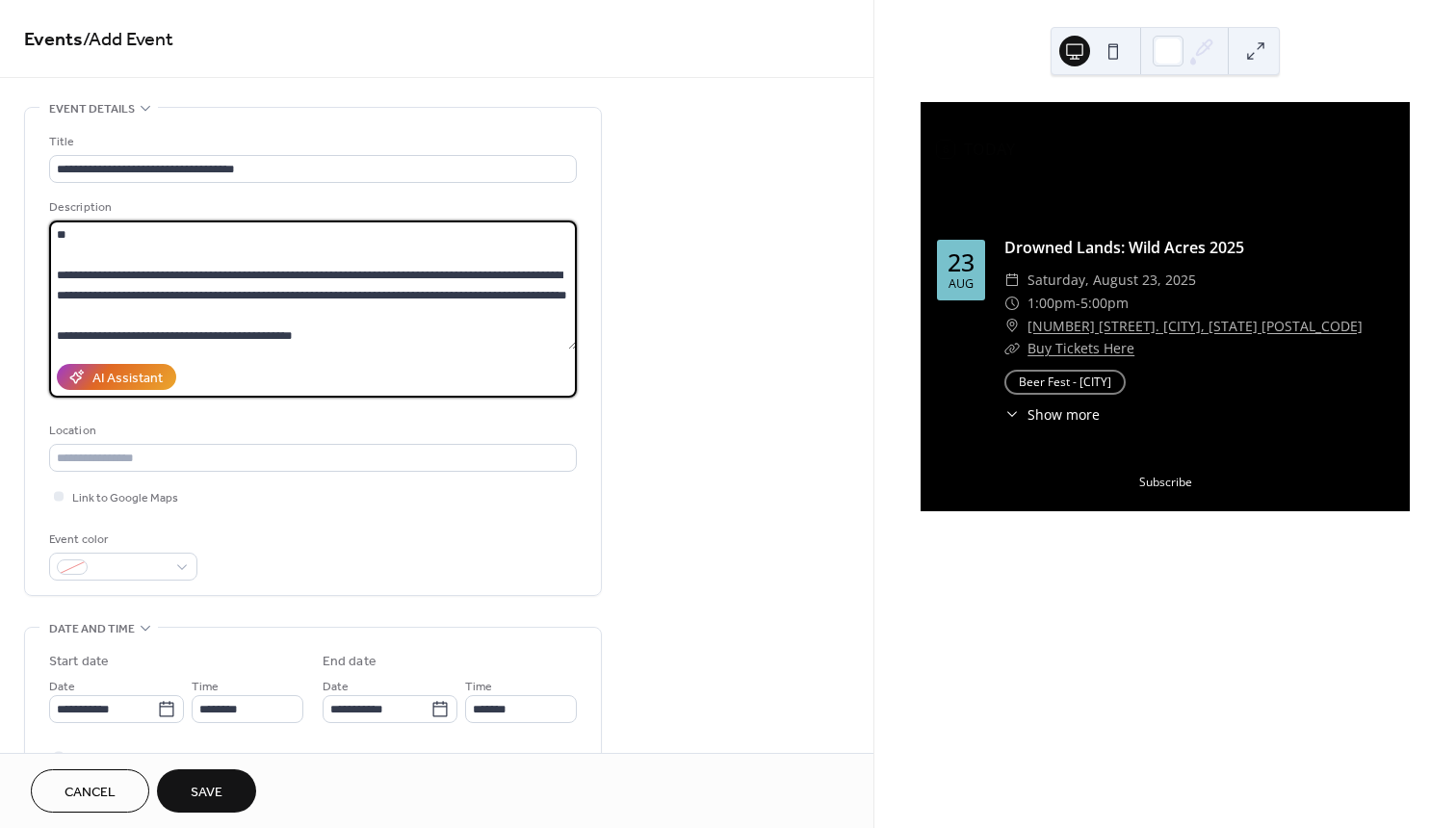 scroll, scrollTop: 0, scrollLeft: 0, axis: both 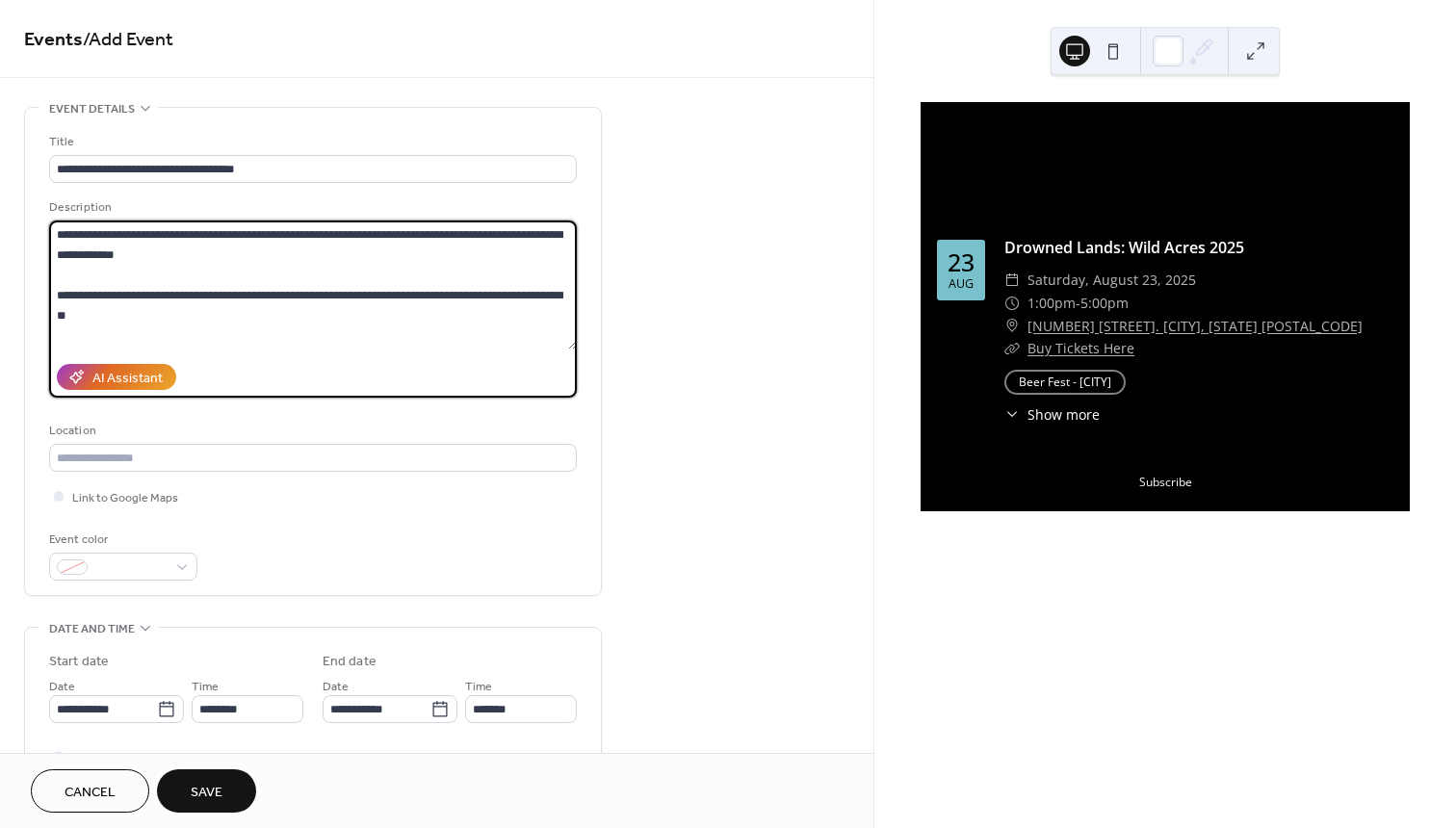 click on "**********" at bounding box center [313, 285] 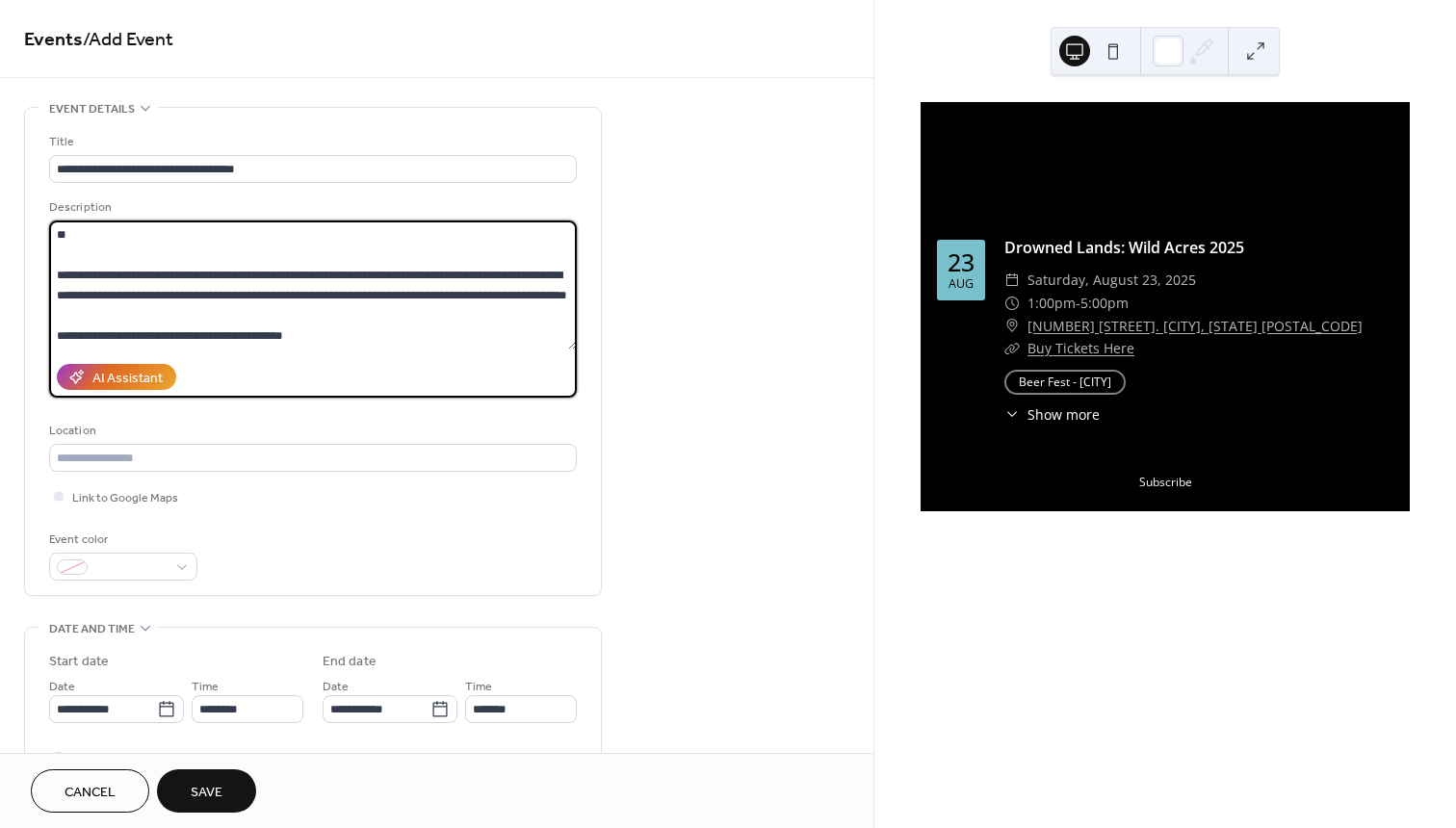 scroll, scrollTop: 0, scrollLeft: 0, axis: both 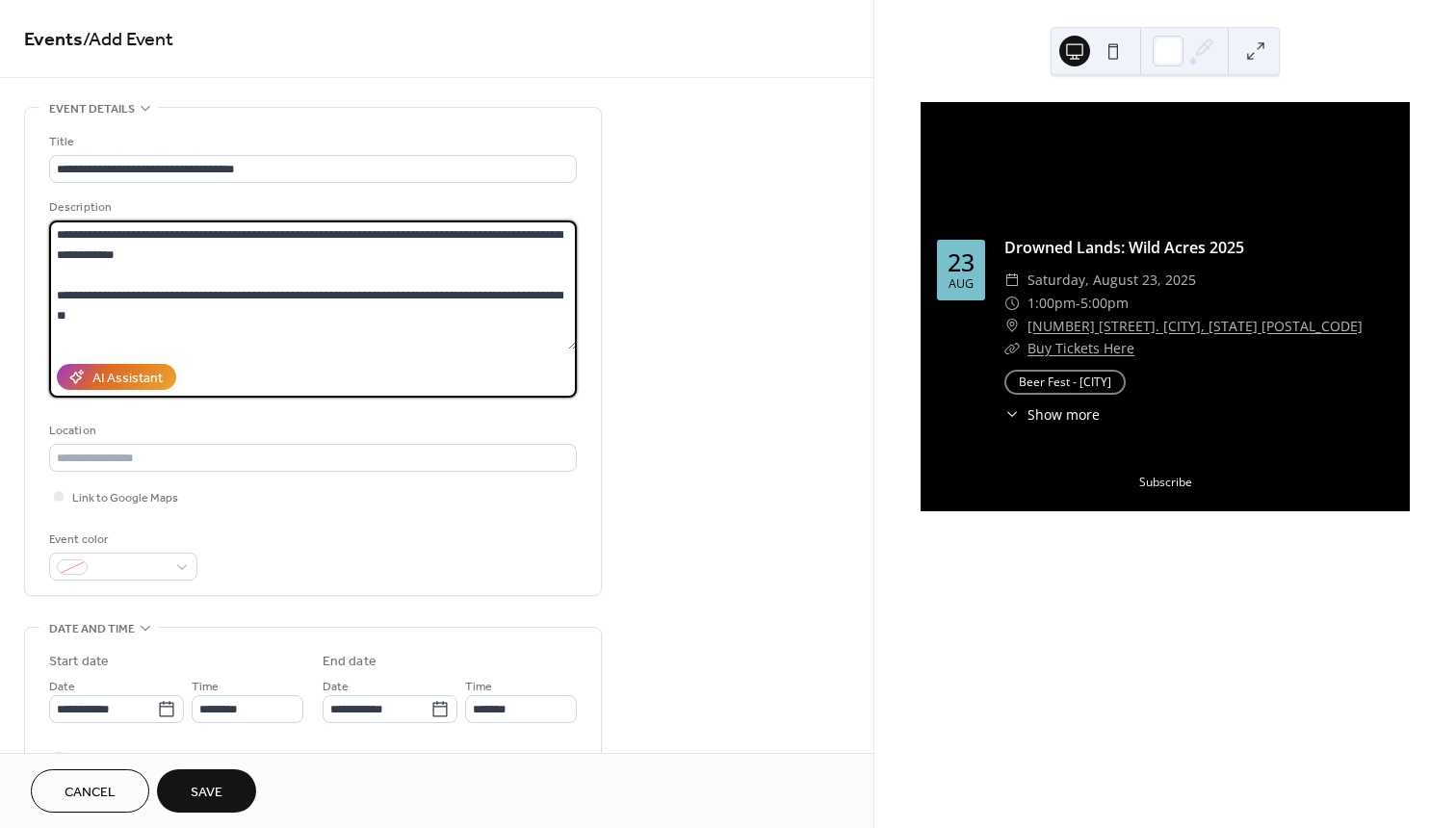 click on "**********" at bounding box center [313, 285] 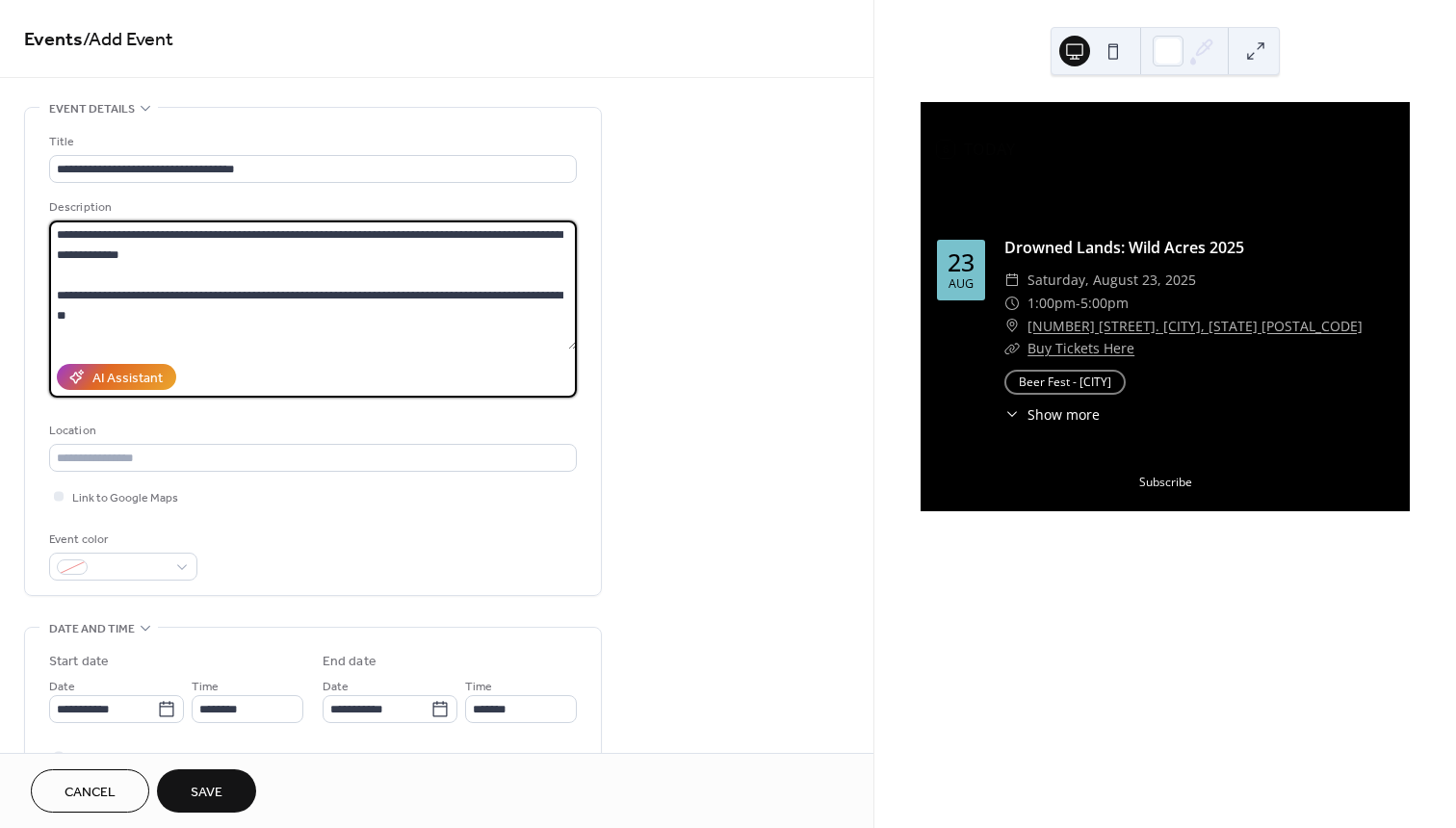 click on "**********" at bounding box center (313, 285) 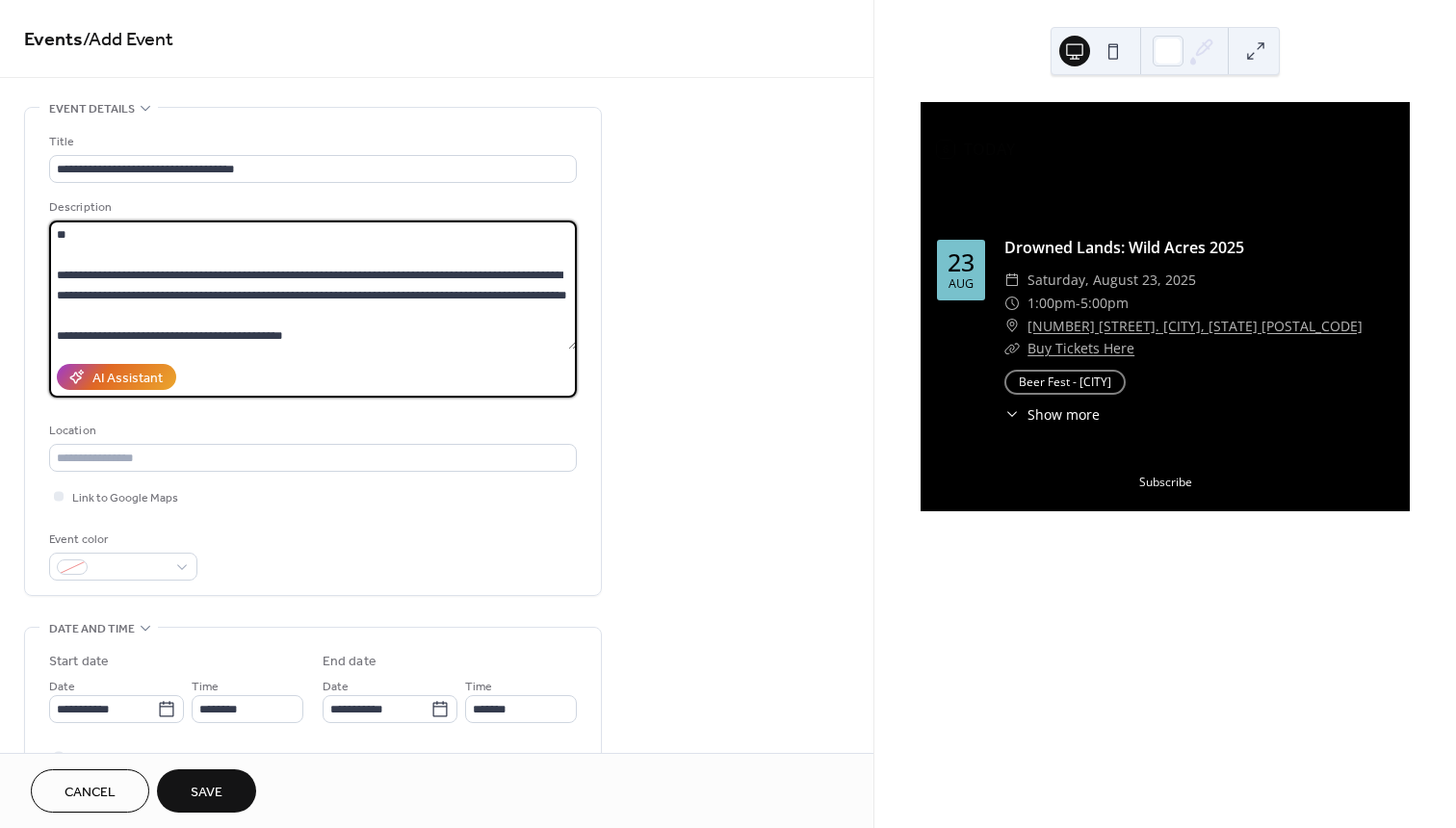 scroll, scrollTop: 100, scrollLeft: 0, axis: vertical 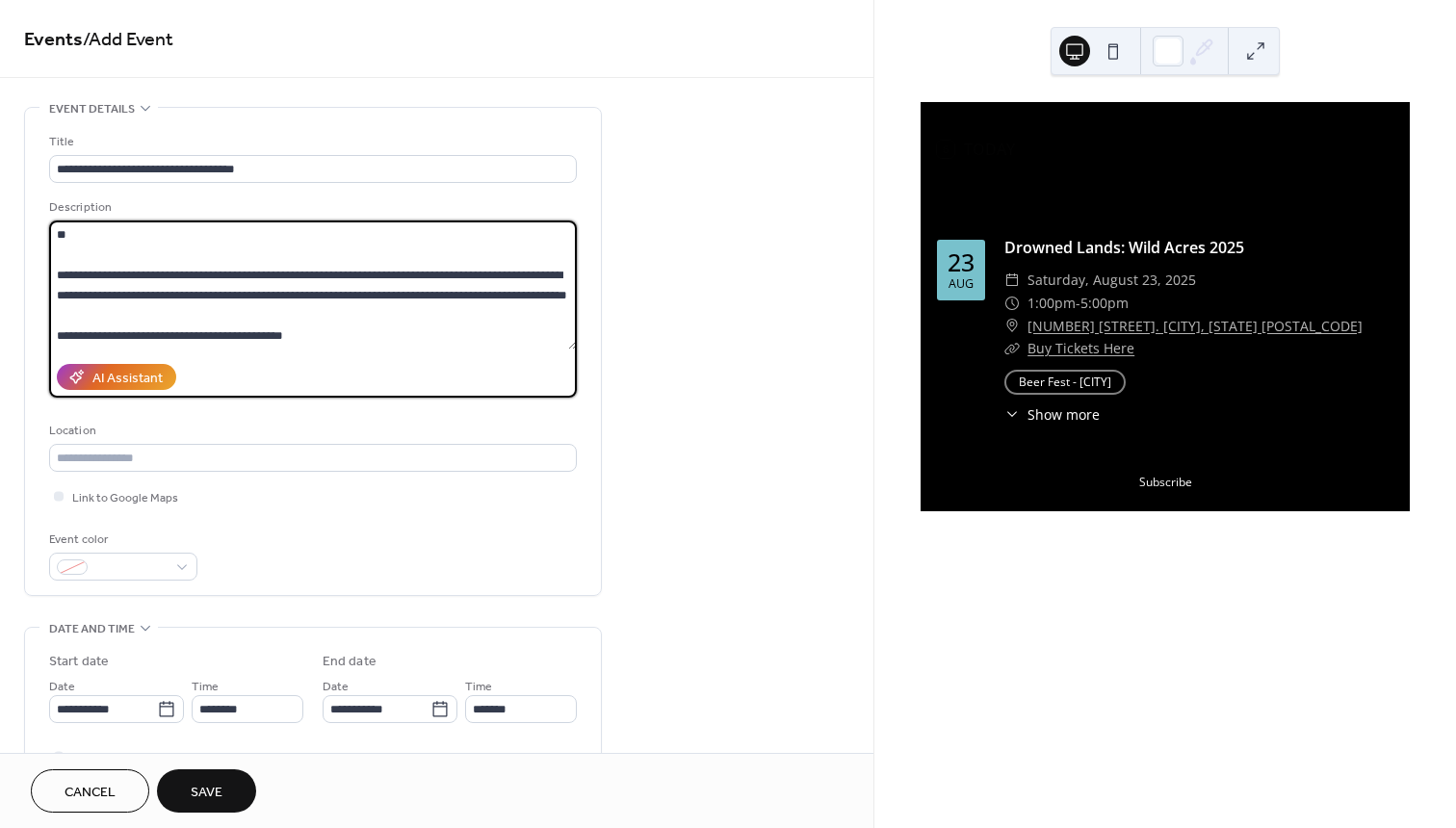click on "**********" at bounding box center (313, 285) 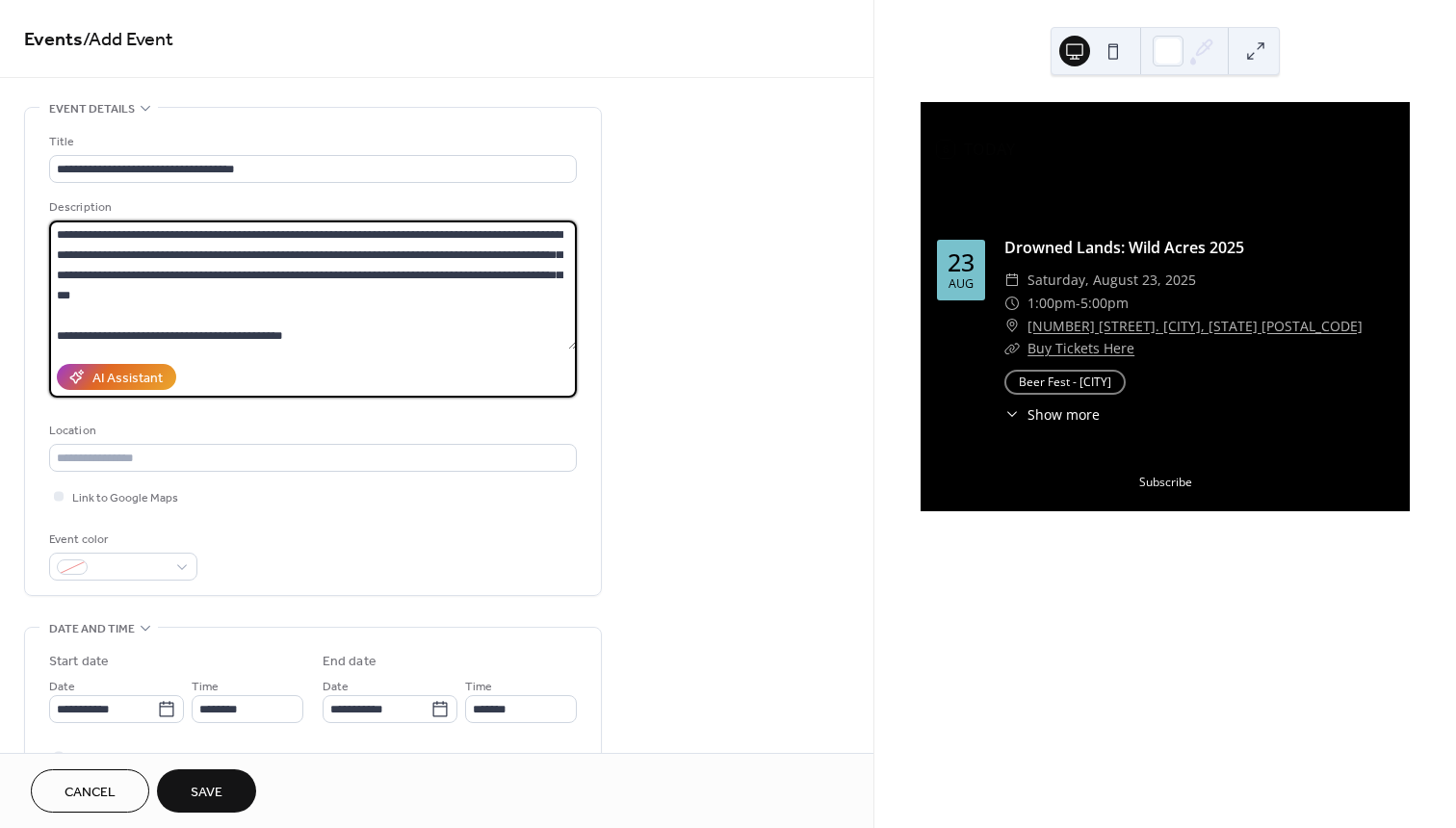 scroll, scrollTop: 61, scrollLeft: 0, axis: vertical 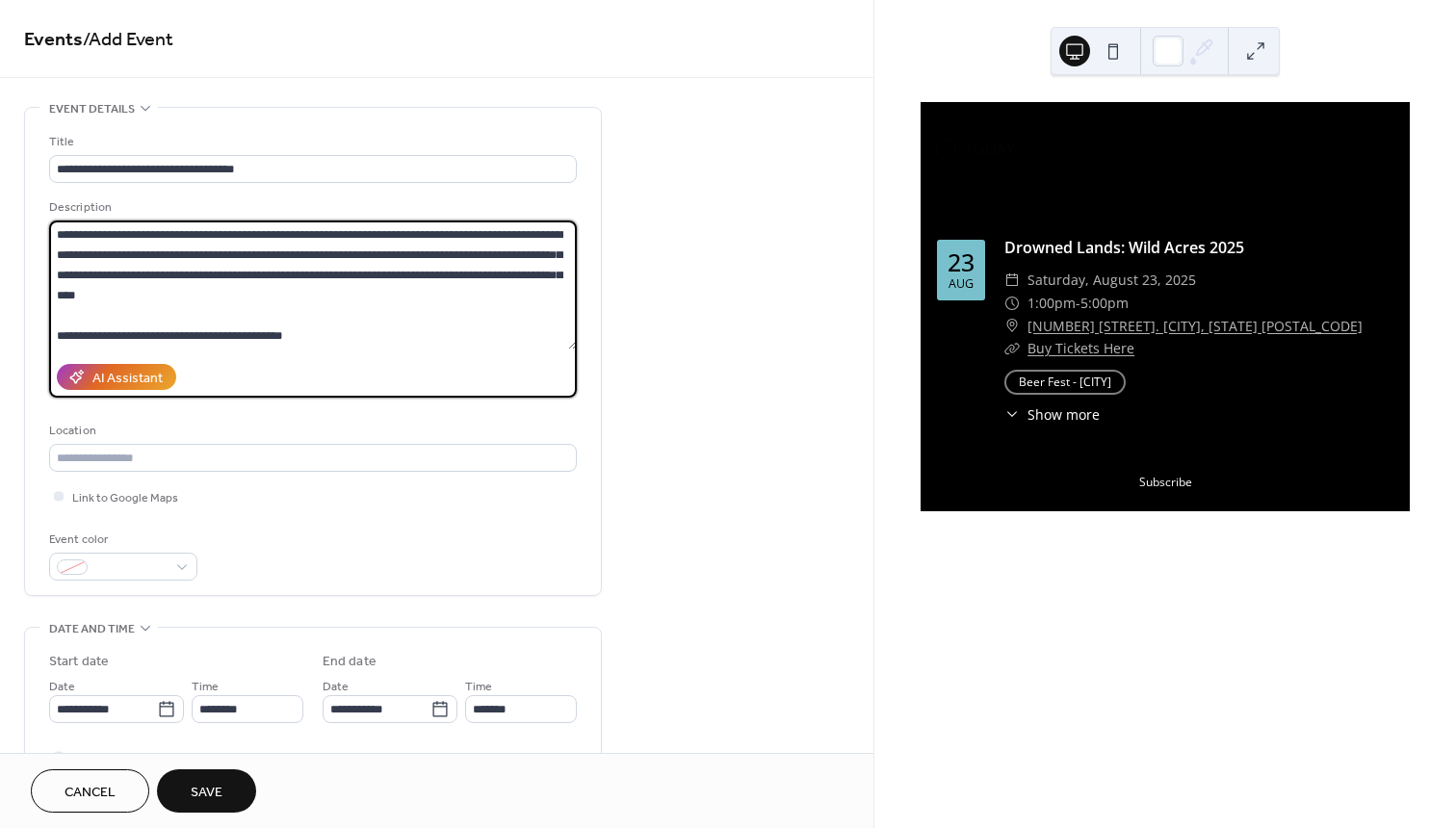 click on "**********" at bounding box center (313, 285) 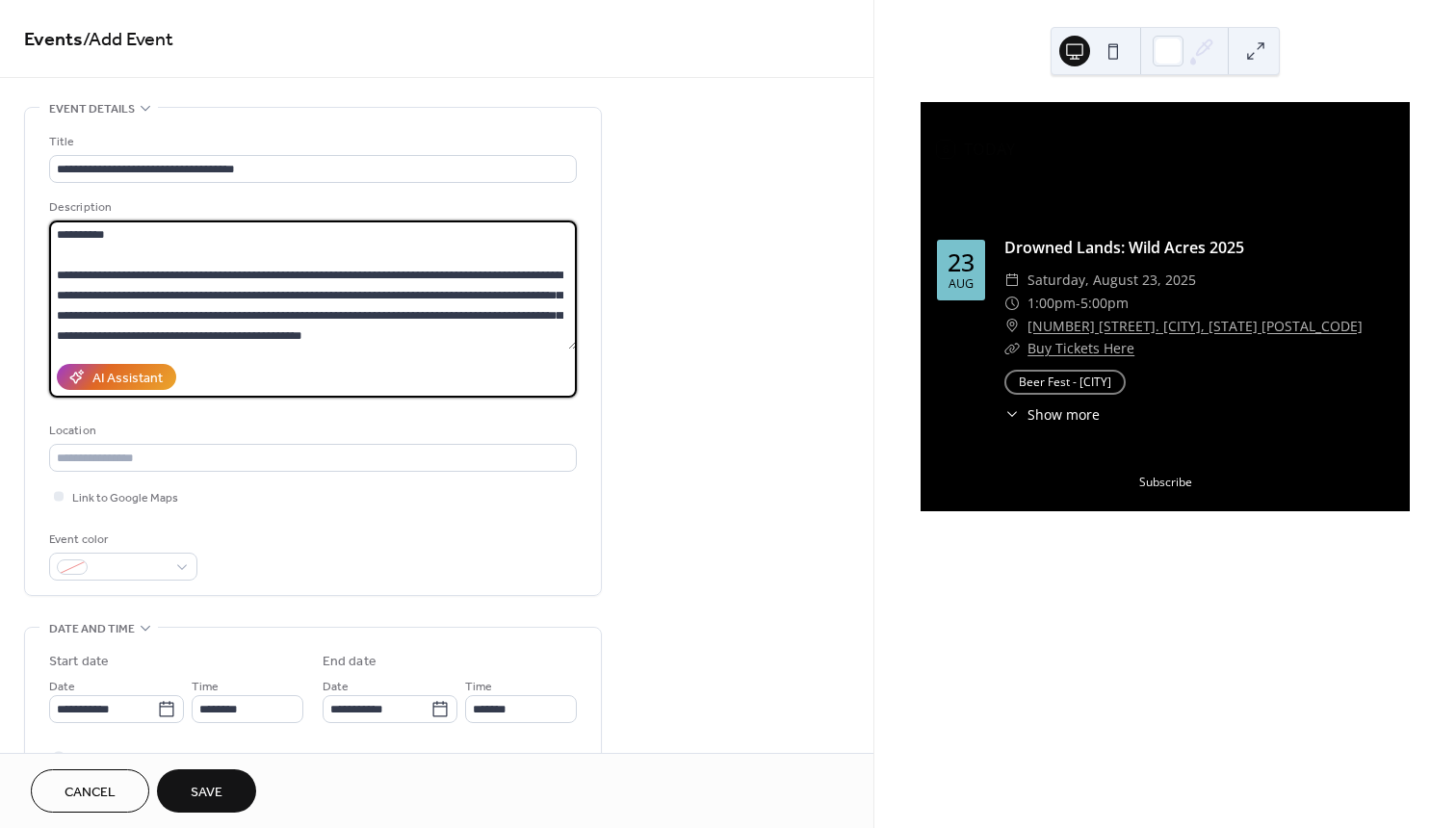 scroll, scrollTop: 20, scrollLeft: 0, axis: vertical 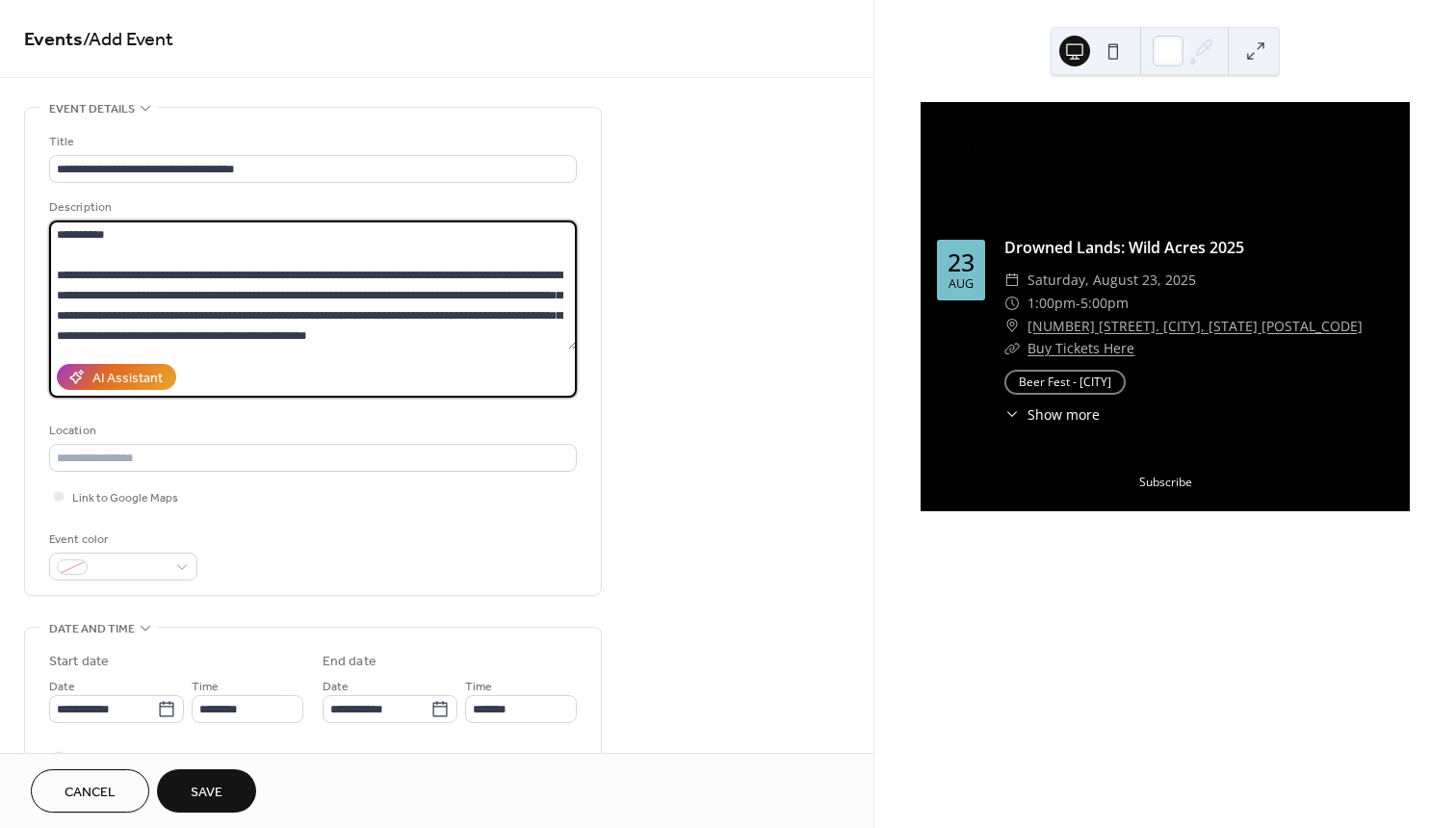 click on "**********" at bounding box center [313, 285] 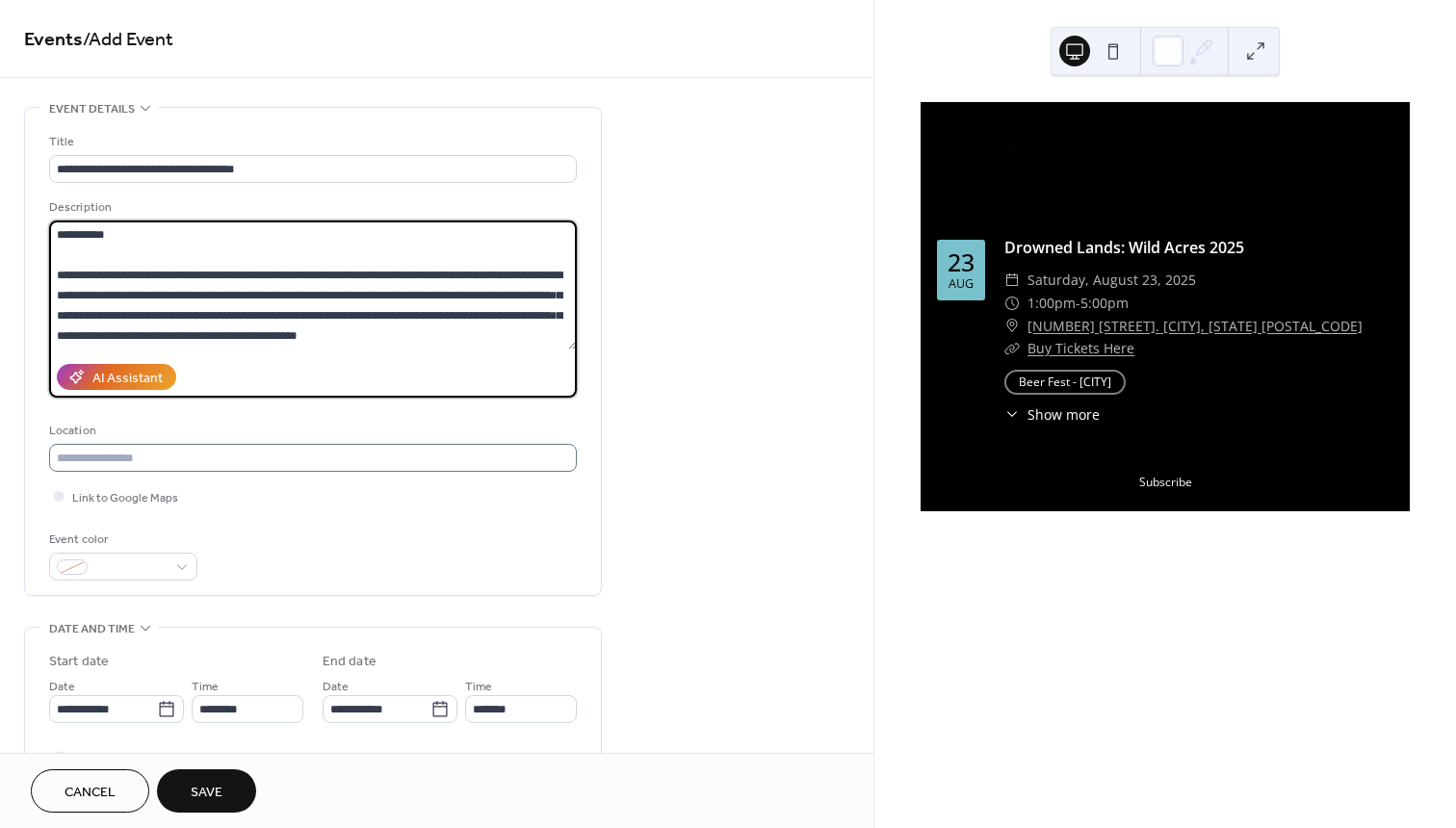 type on "**********" 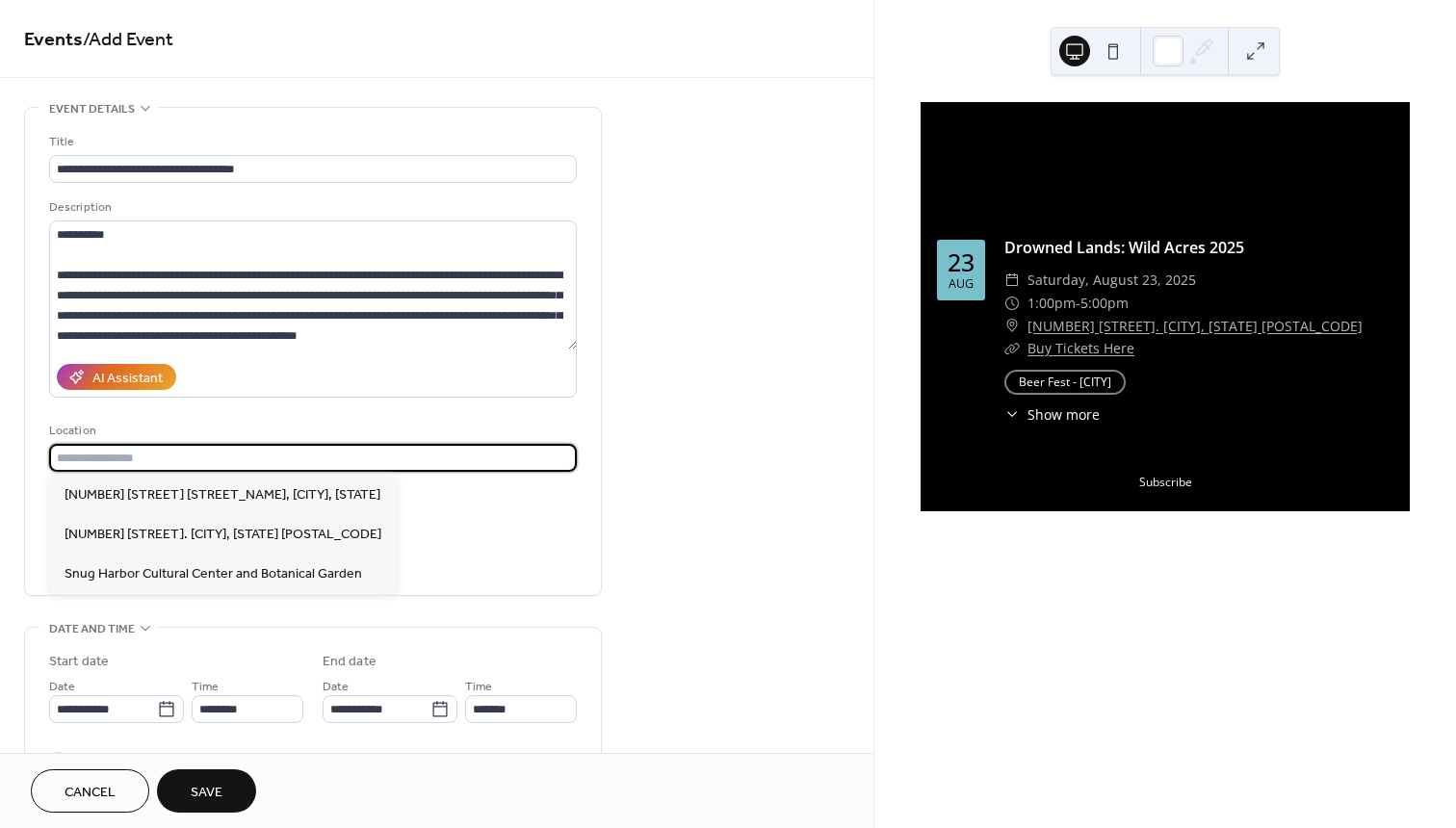 click at bounding box center [313, 457] 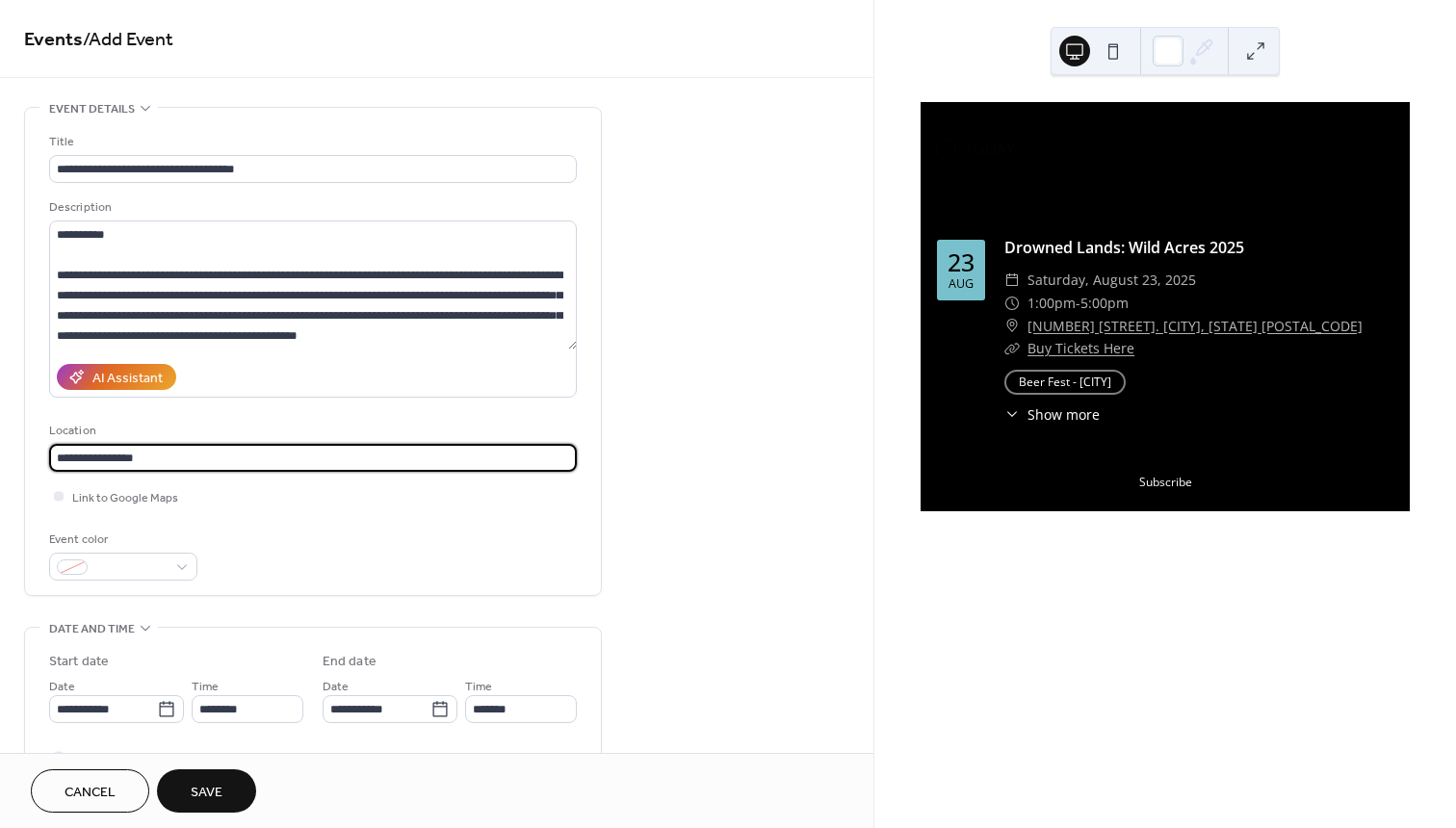type on "**********" 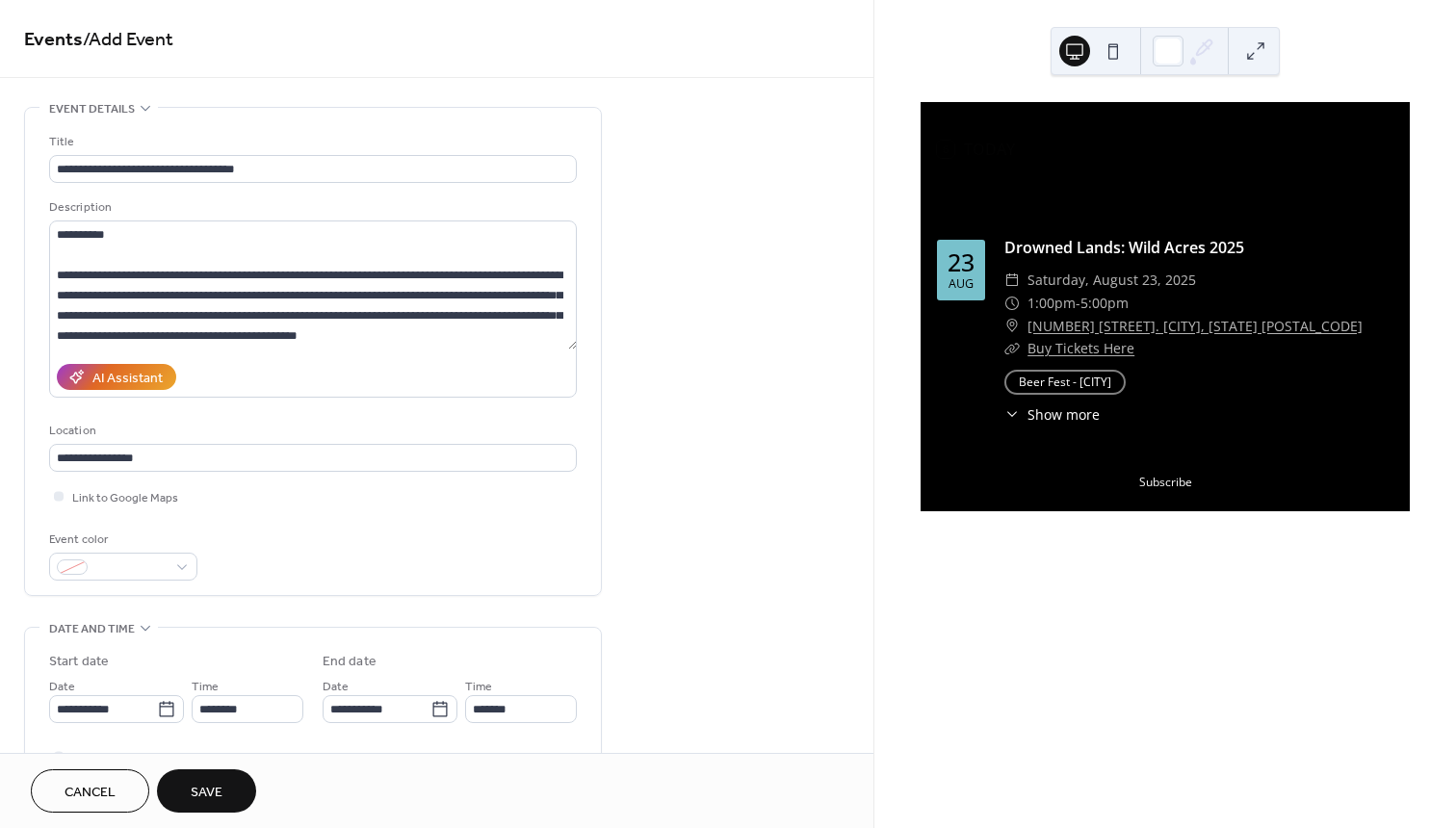 drag, startPoint x: 326, startPoint y: 540, endPoint x: 323, endPoint y: 519, distance: 21.2132 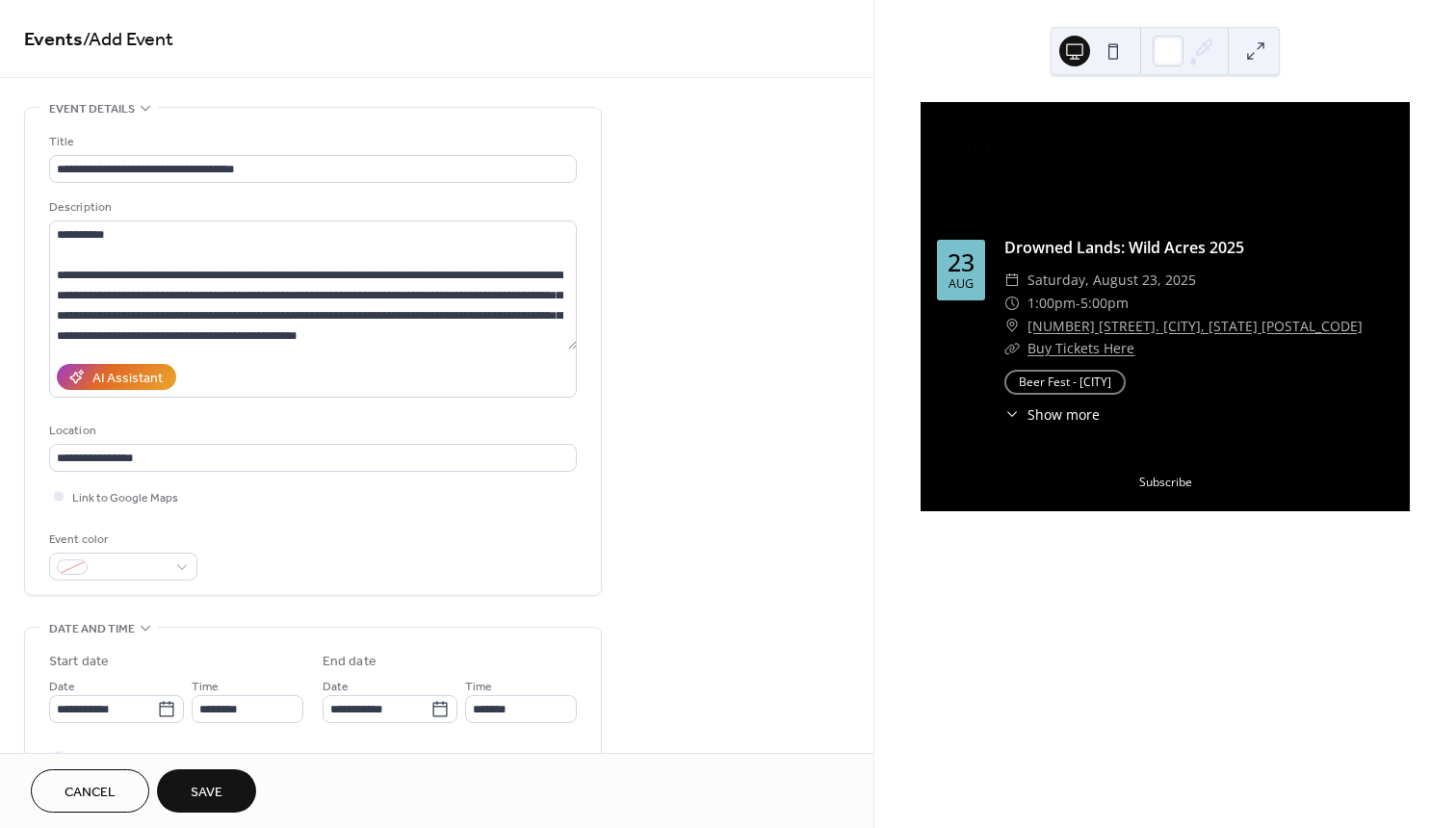 click on "Event color" at bounding box center [313, 555] 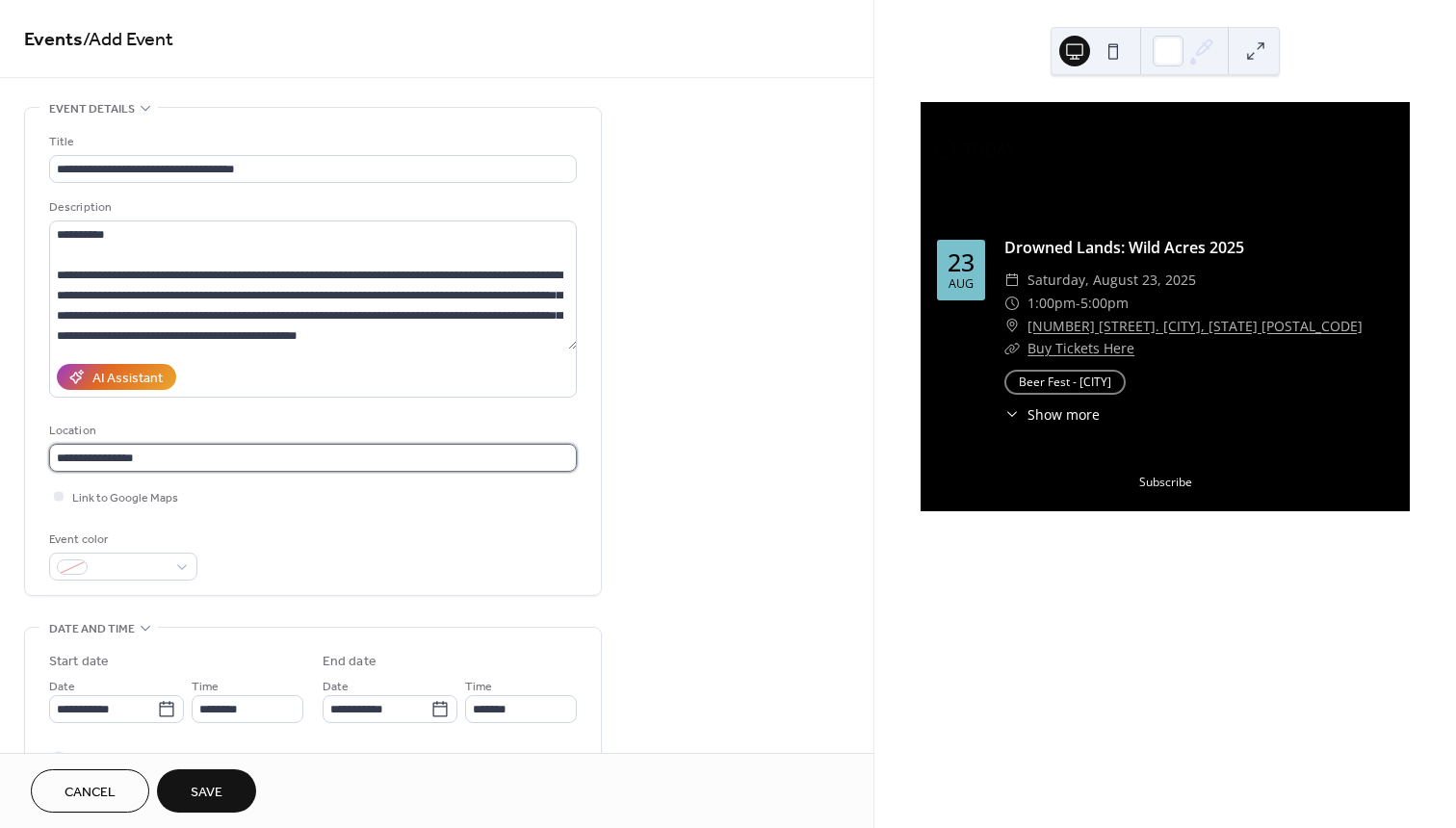 click on "**********" at bounding box center [313, 457] 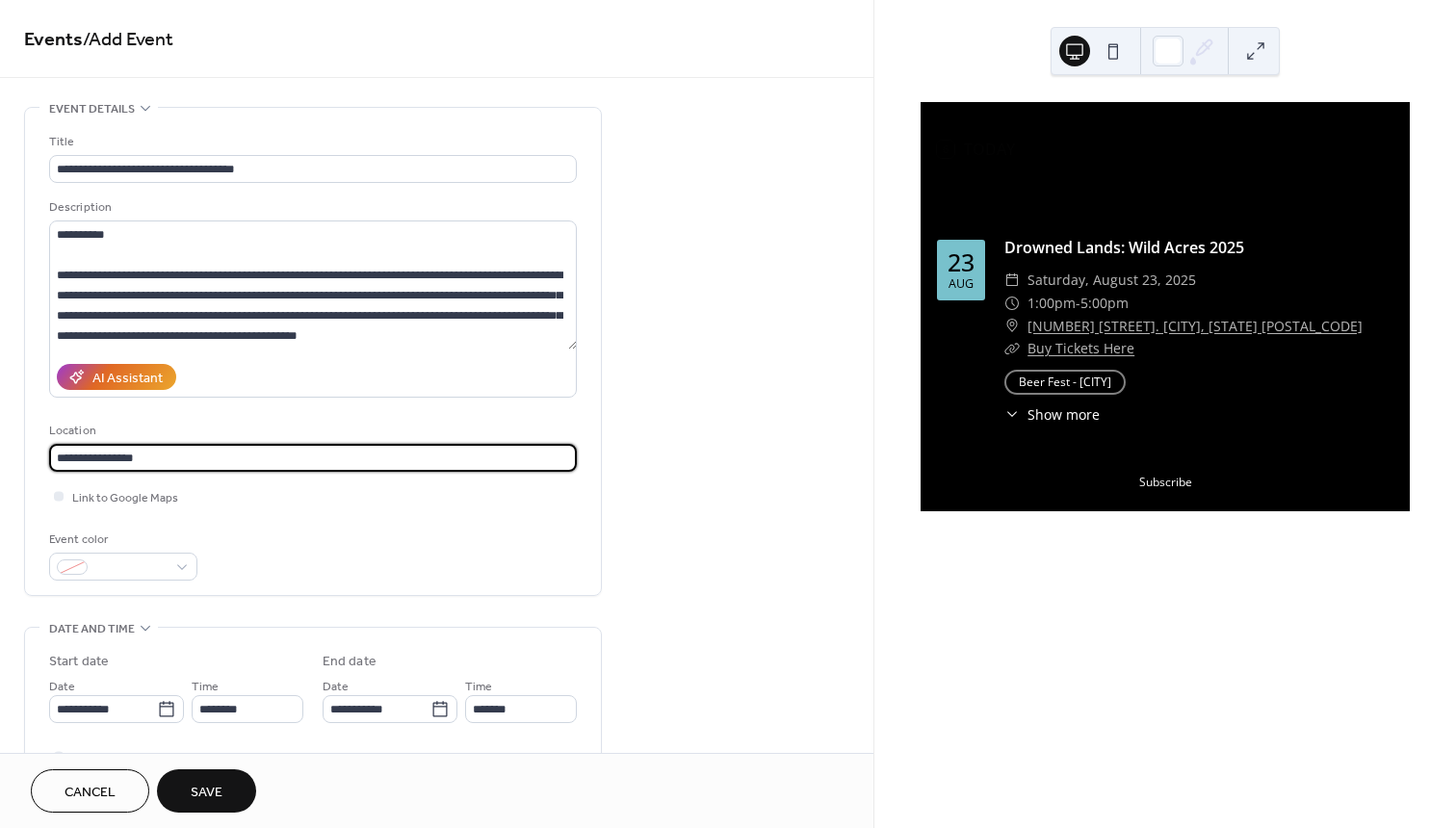 drag, startPoint x: 171, startPoint y: 463, endPoint x: -43, endPoint y: 447, distance: 214.5973 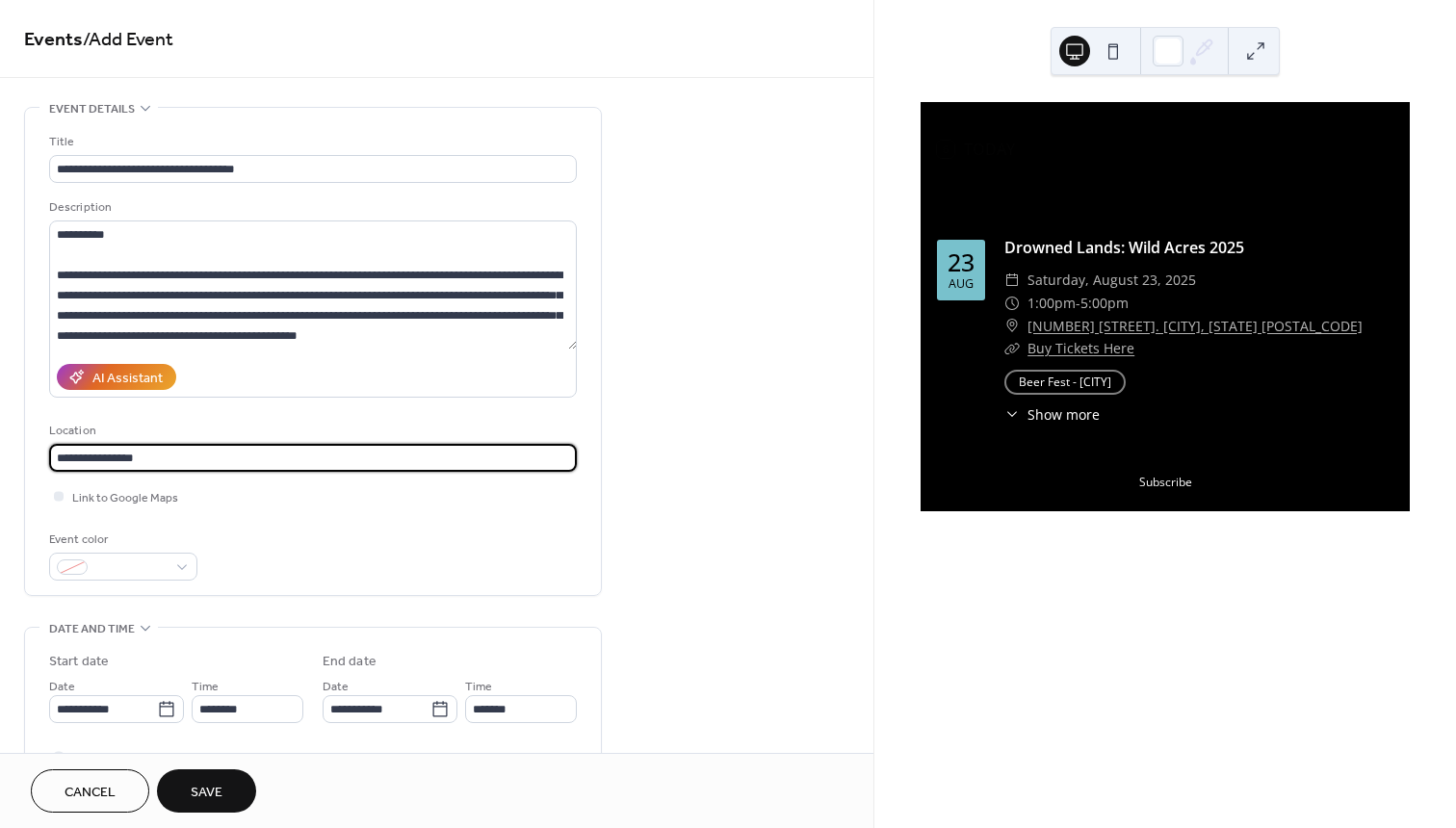 click on "**********" at bounding box center [728, 414] 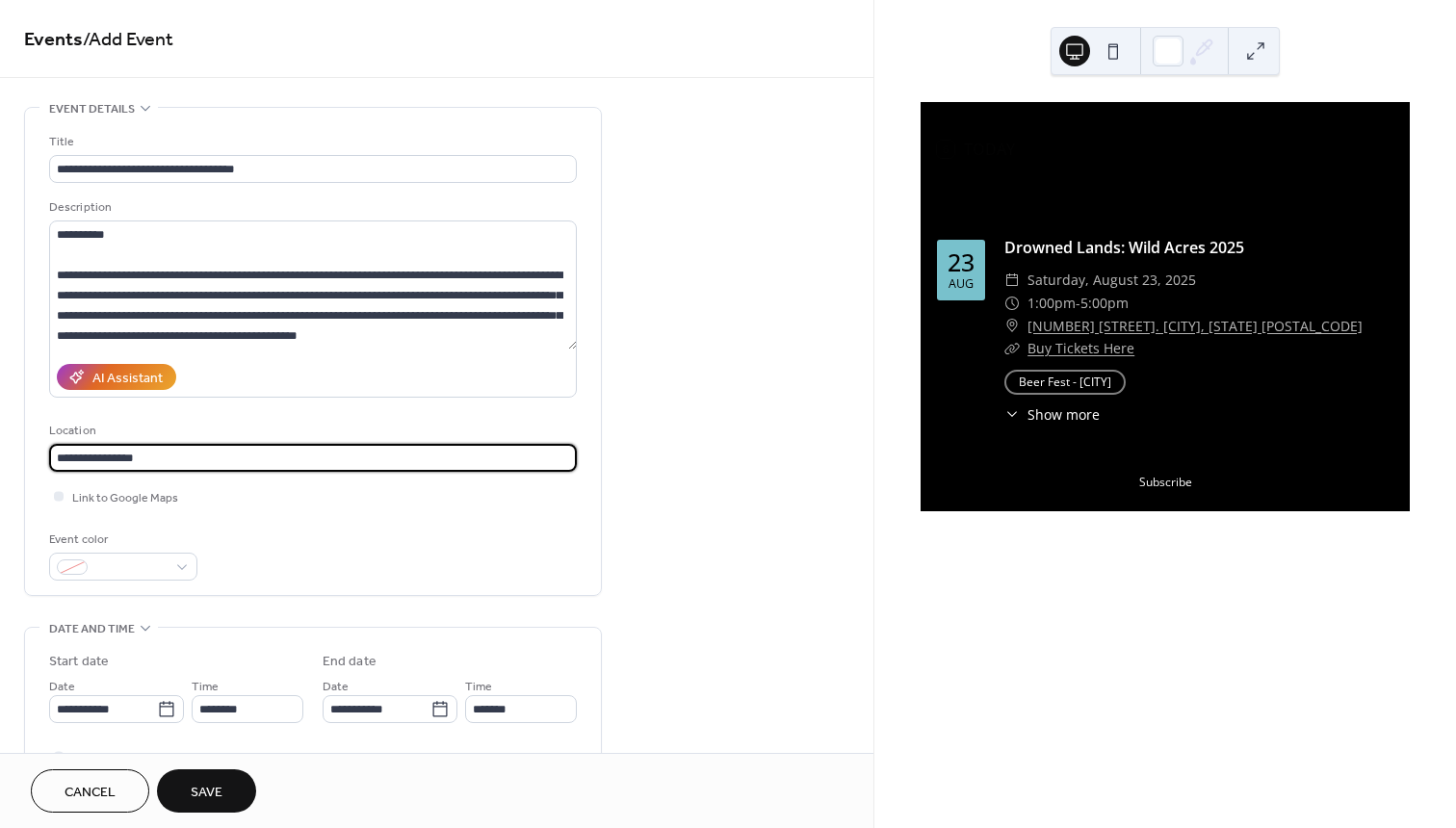 scroll, scrollTop: 1, scrollLeft: 0, axis: vertical 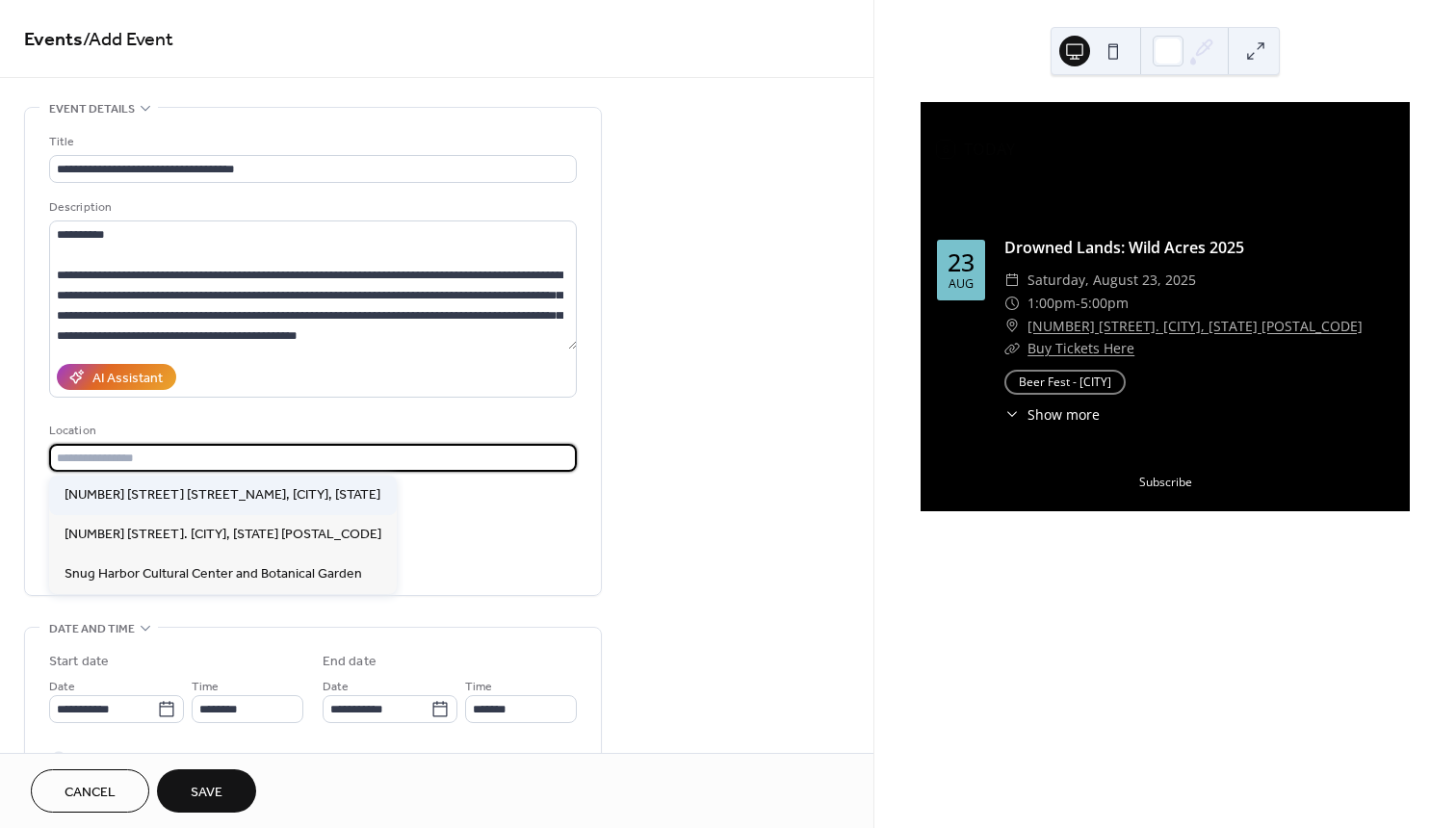 paste on "**********" 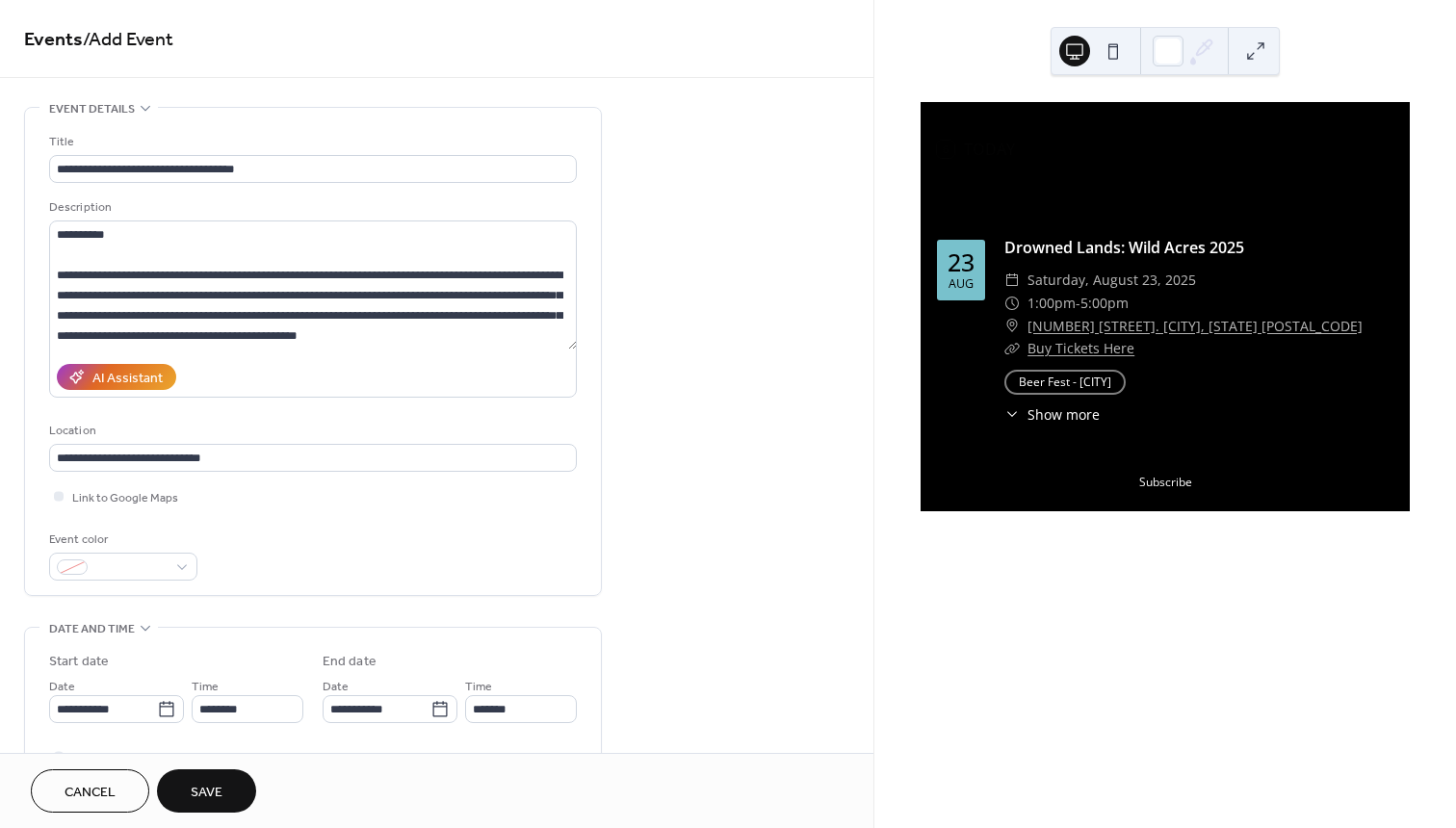 click on "Link to Google Maps" at bounding box center (313, 496) 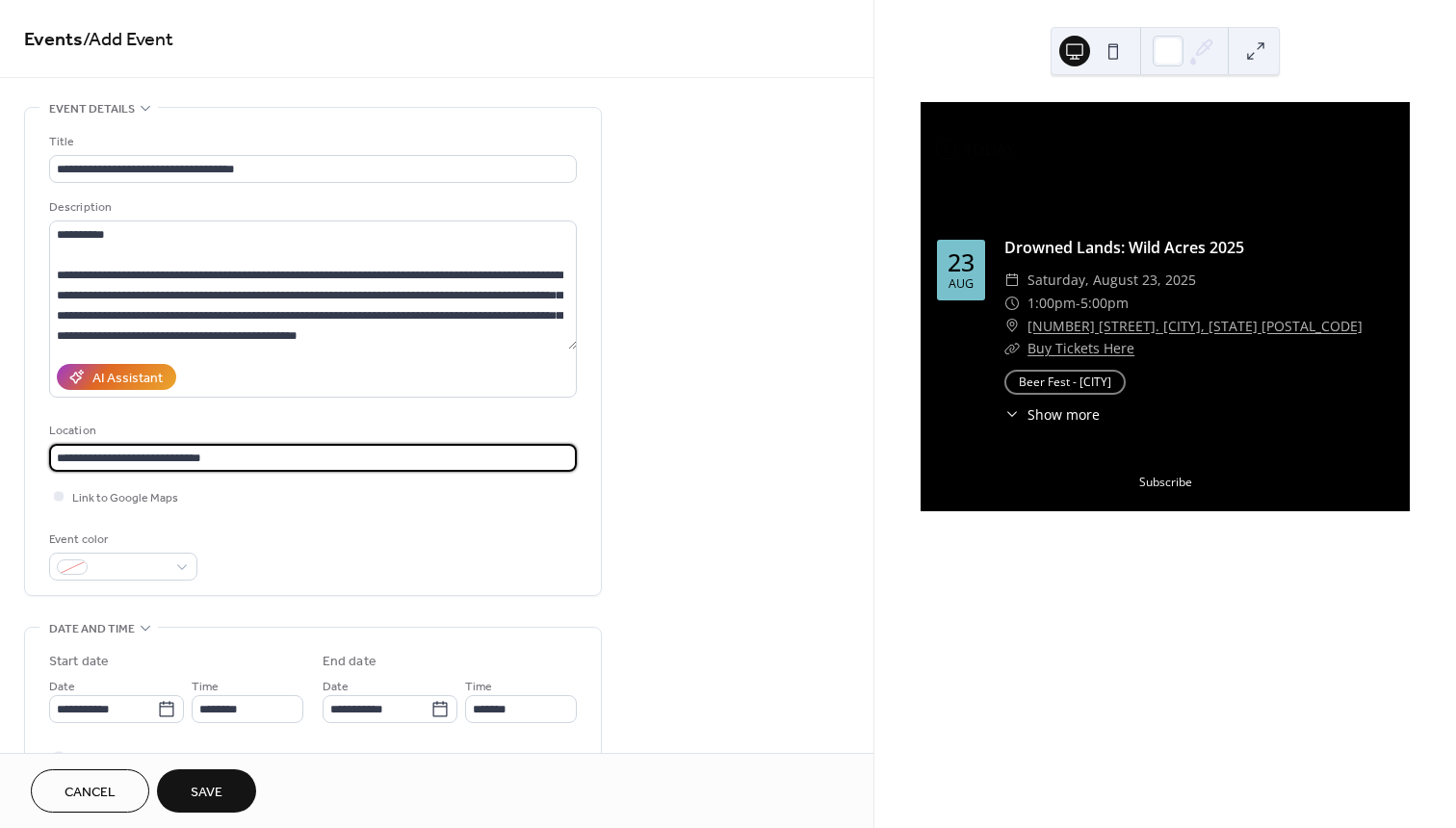 click on "**********" at bounding box center (313, 457) 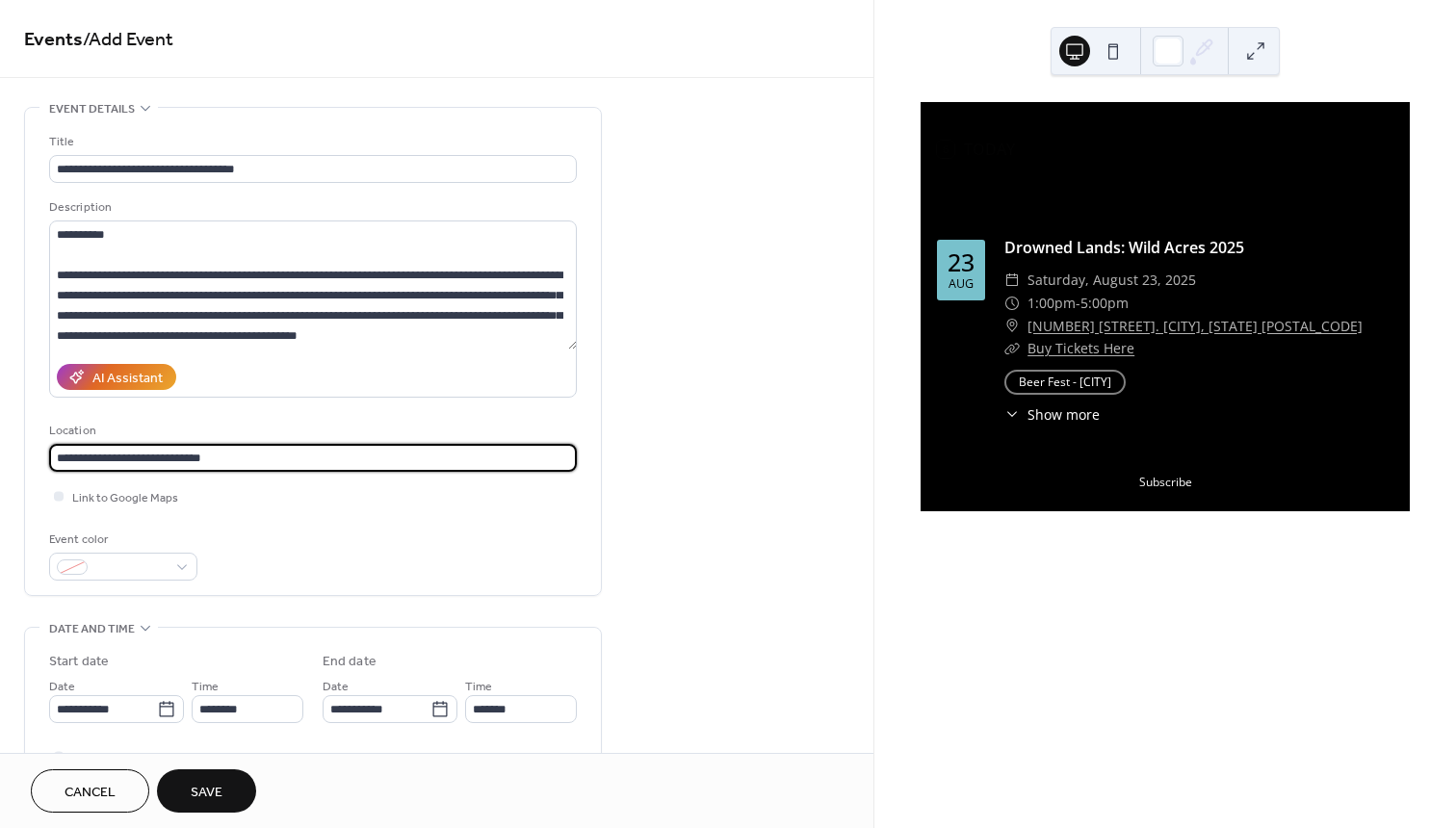 click on "**********" at bounding box center (313, 457) 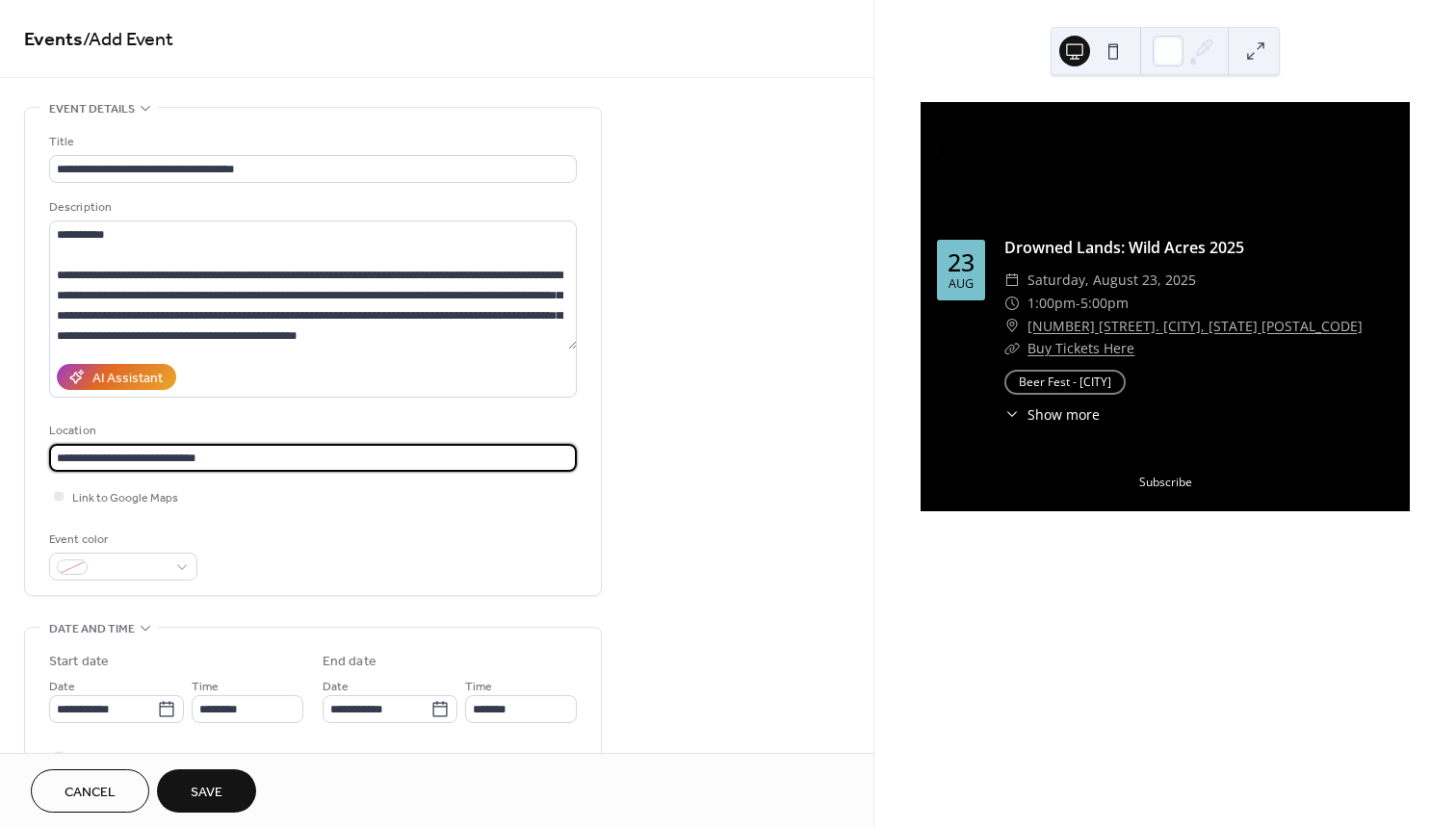 type on "**********" 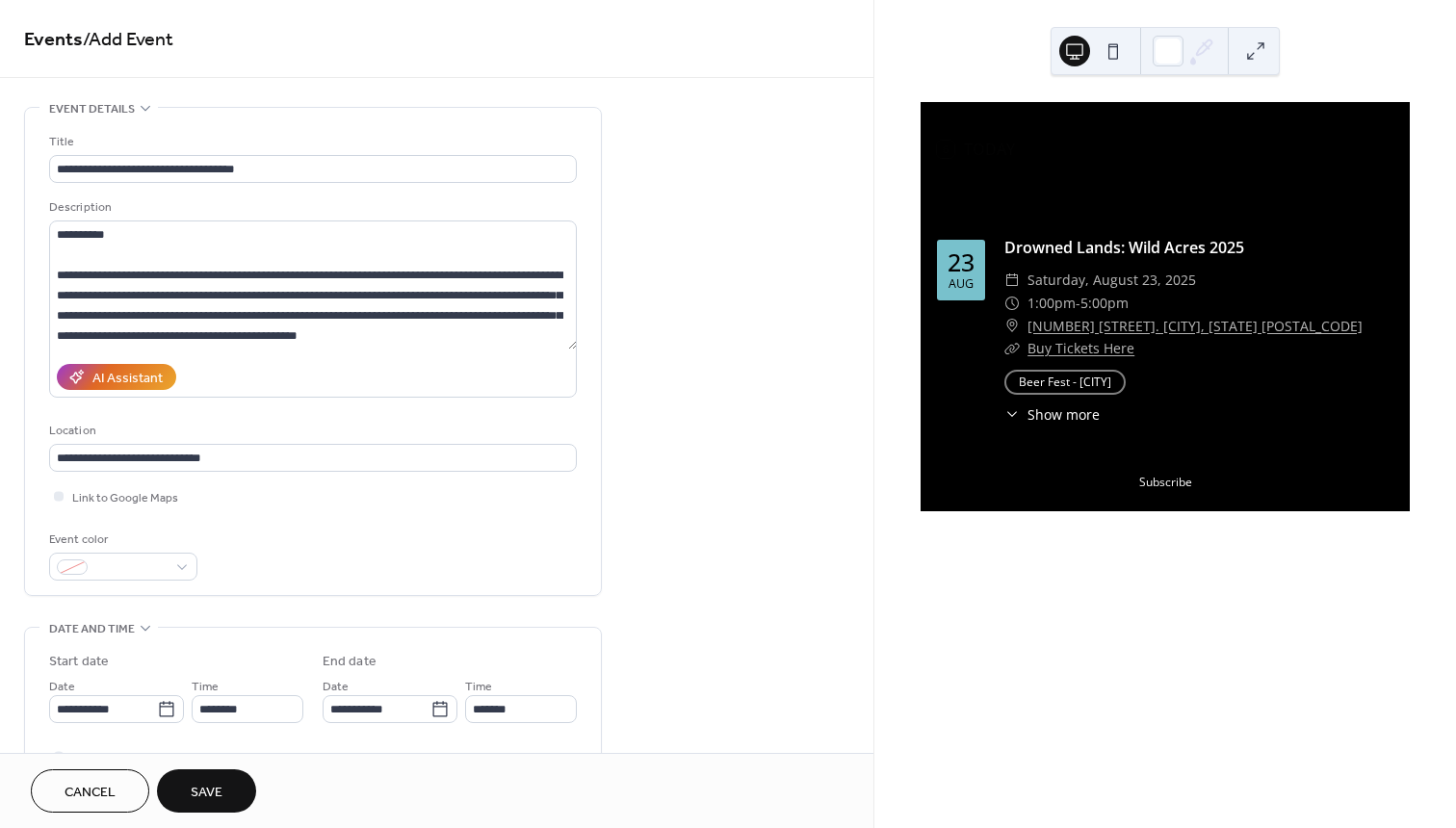 click on "**********" at bounding box center (313, 356) 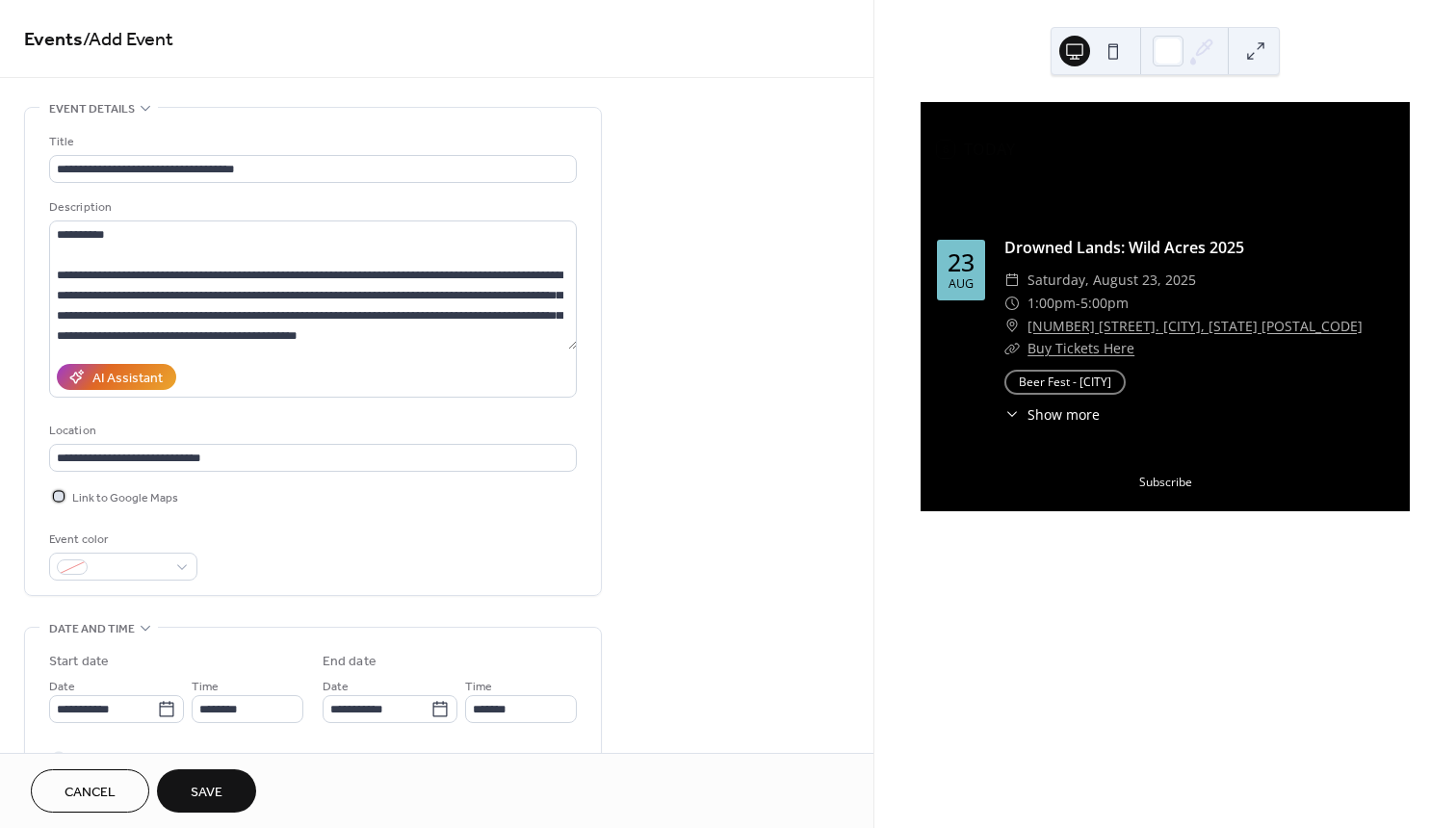 click at bounding box center (59, 496) 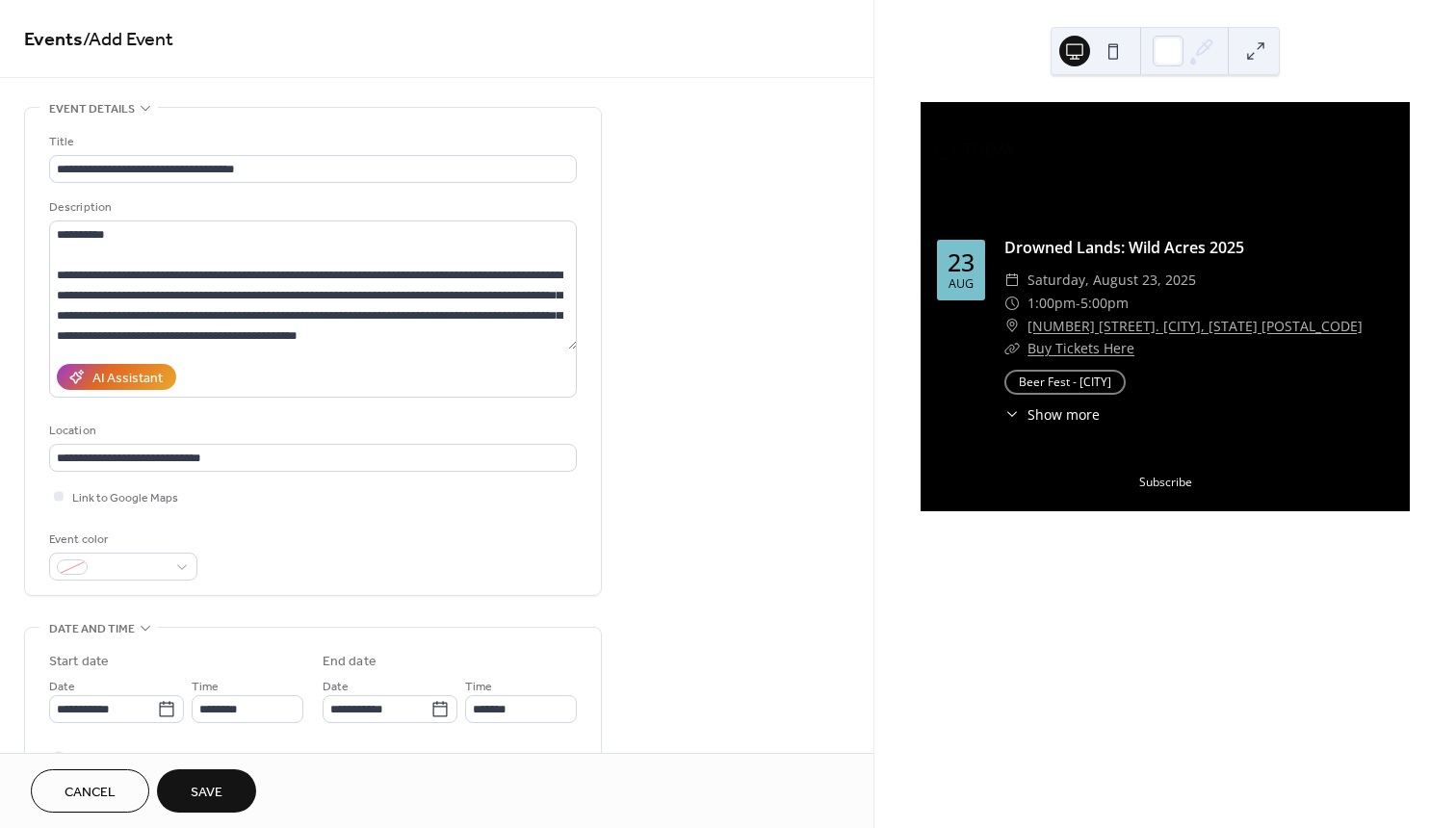 click on "**********" at bounding box center [313, 356] 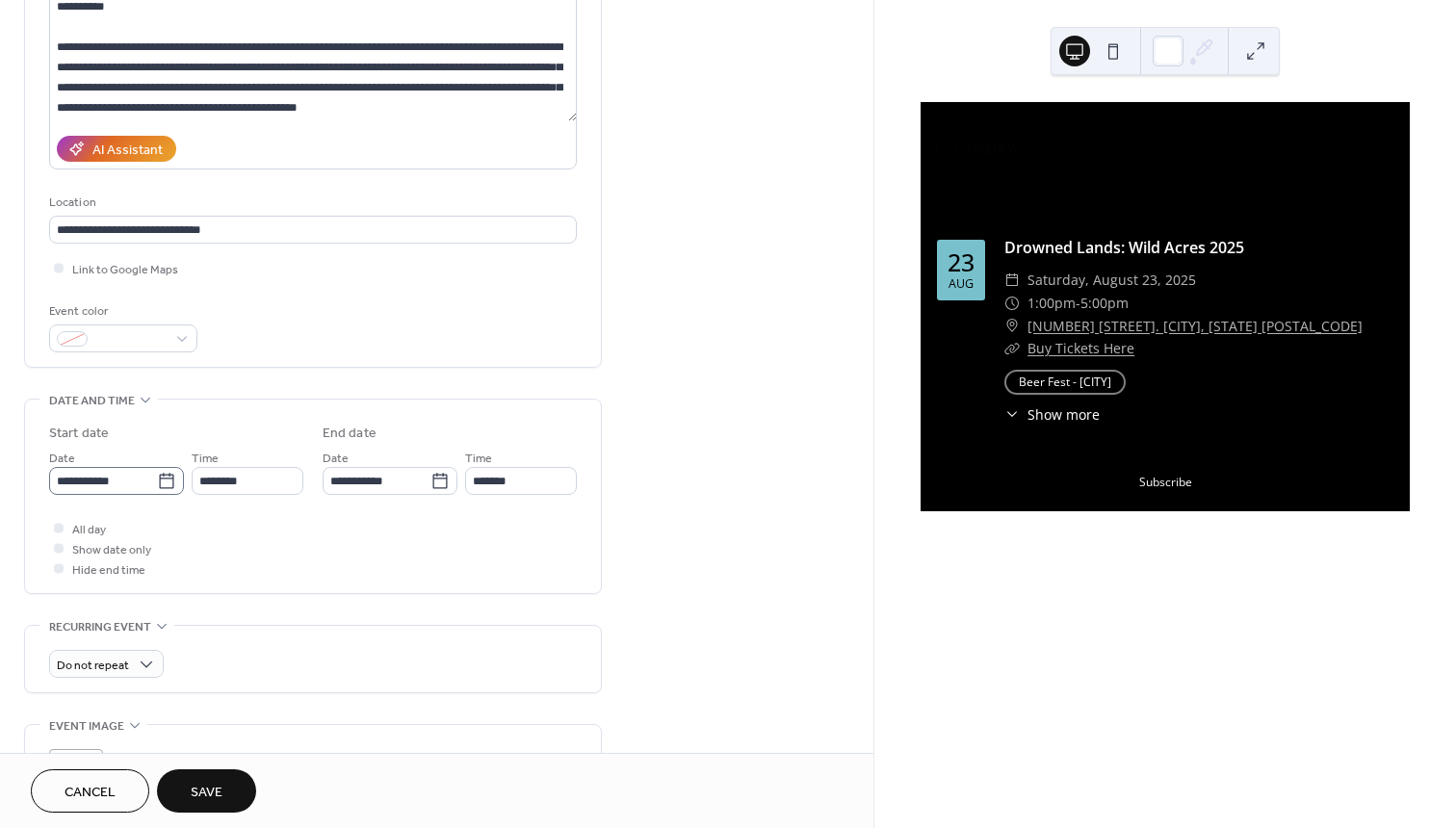 scroll, scrollTop: 140, scrollLeft: 0, axis: vertical 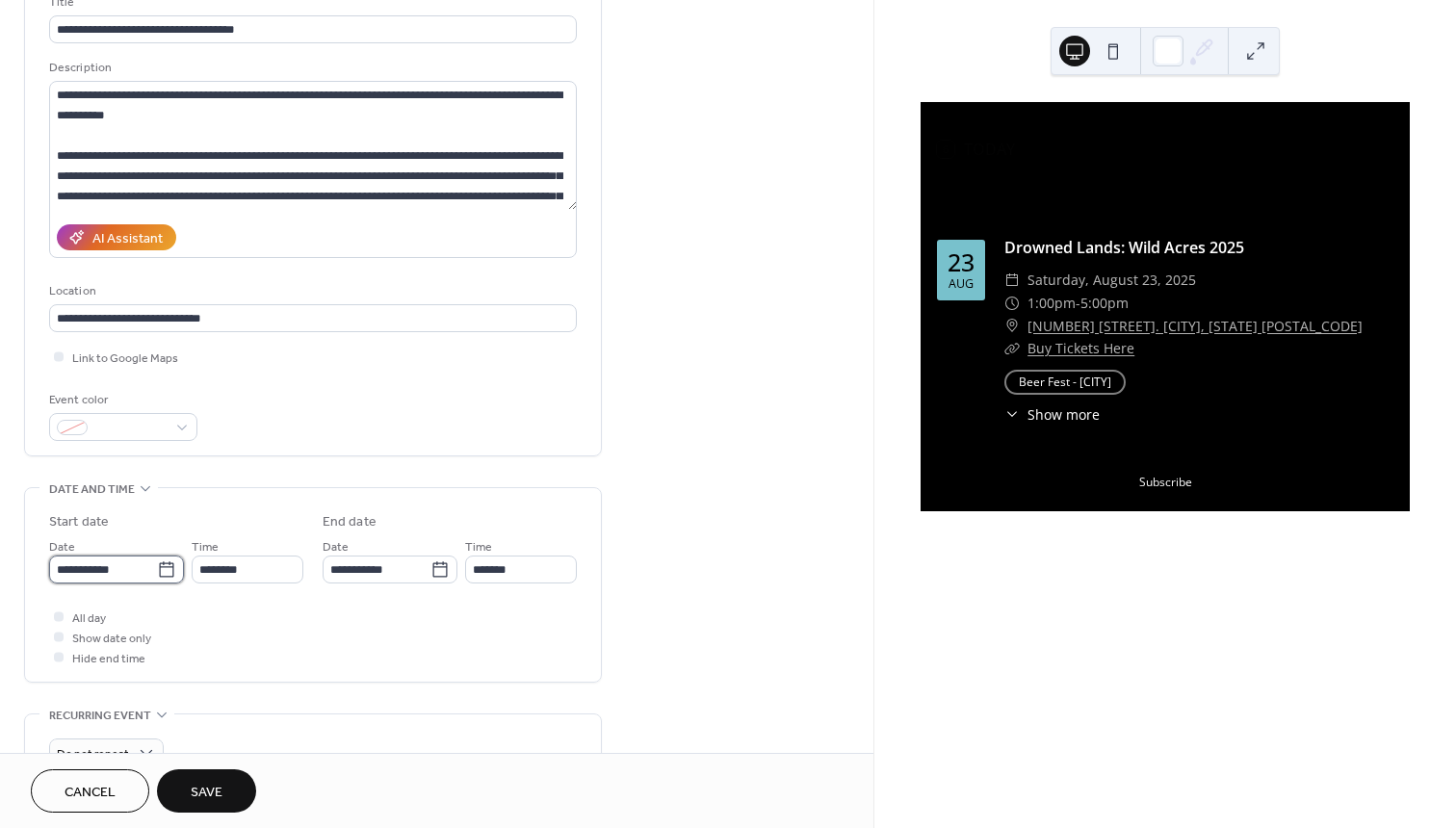 click on "**********" at bounding box center (103, 569) 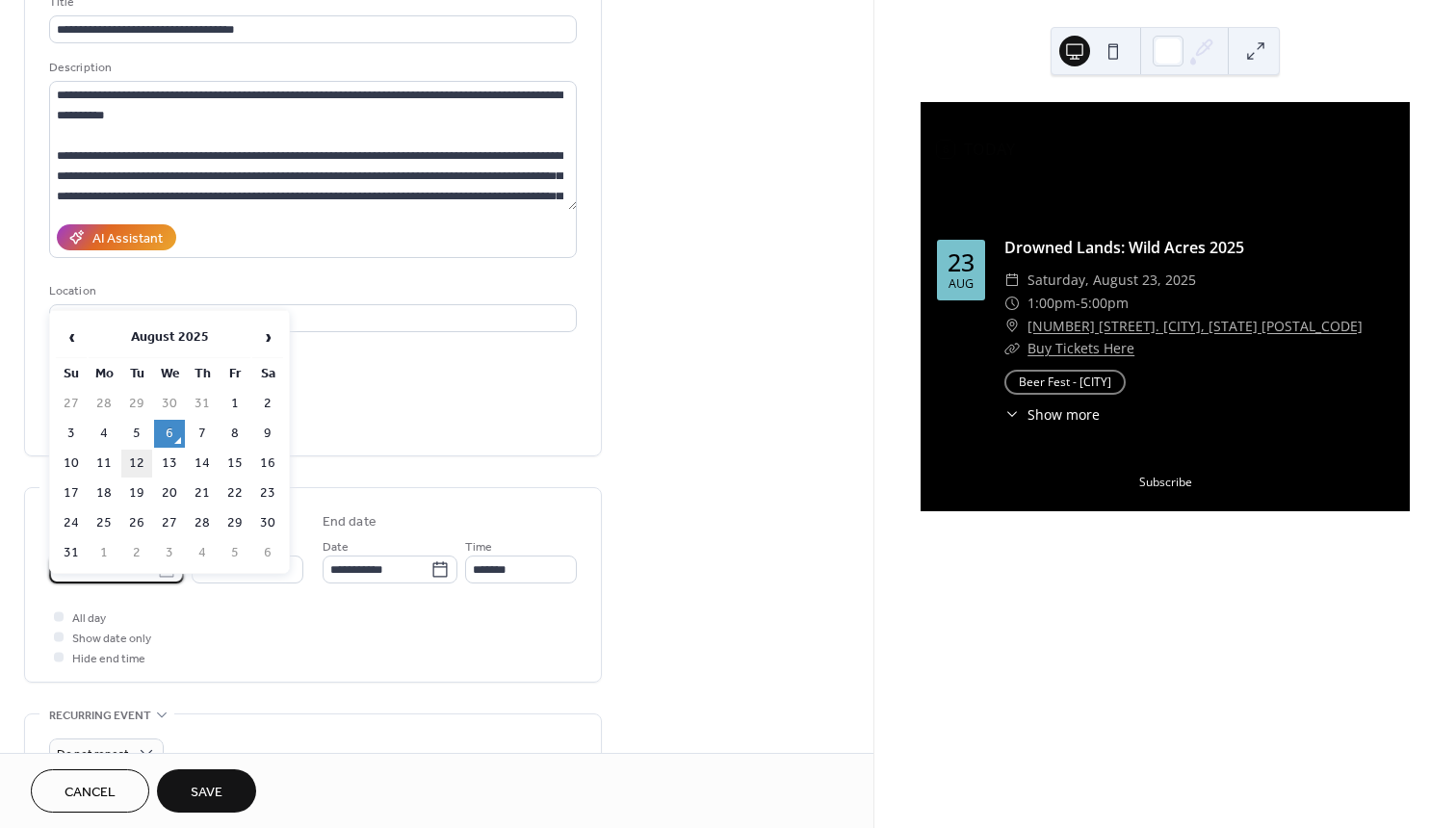 click on "12" at bounding box center (137, 463) 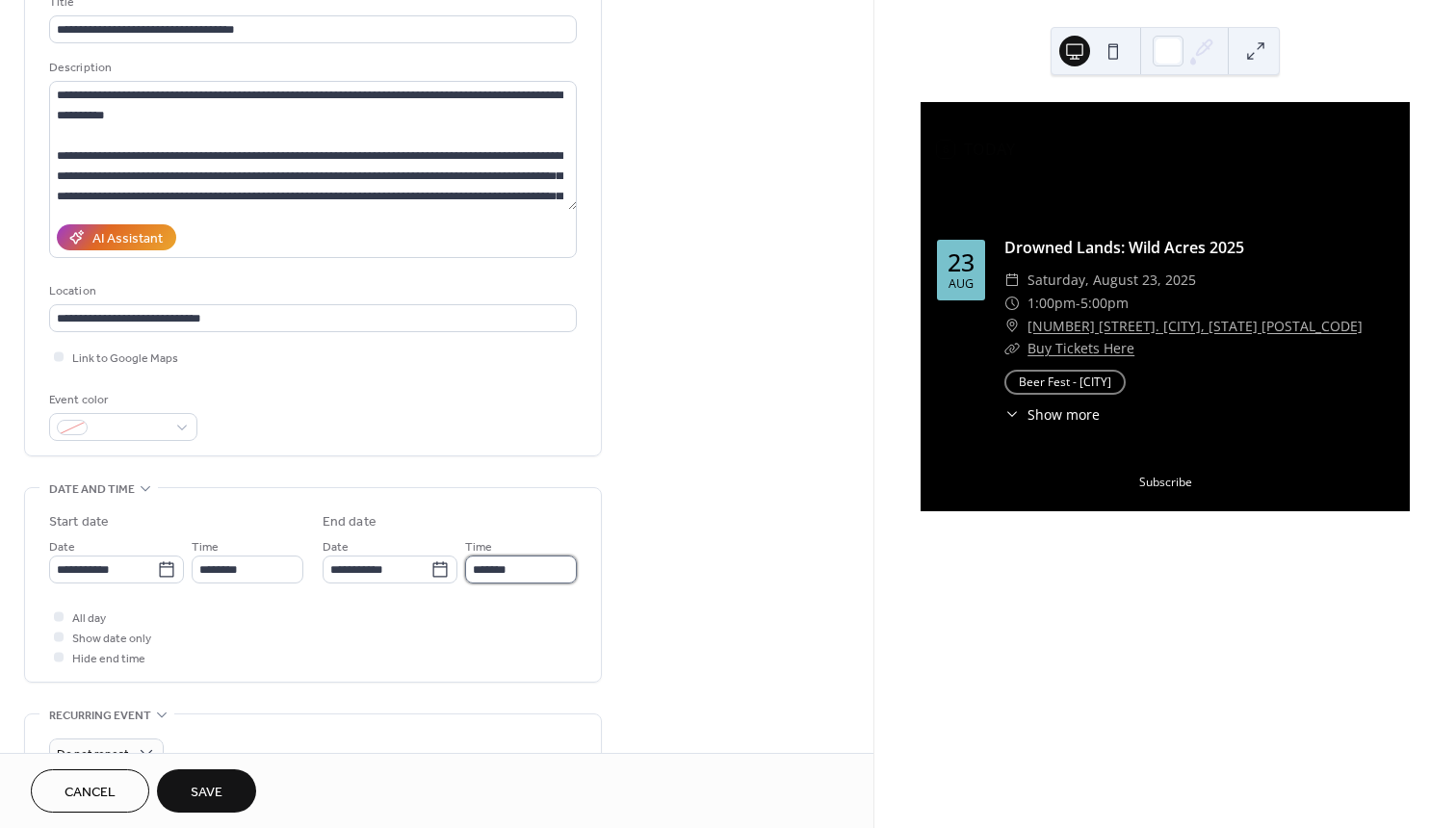 click on "*******" at bounding box center [521, 569] 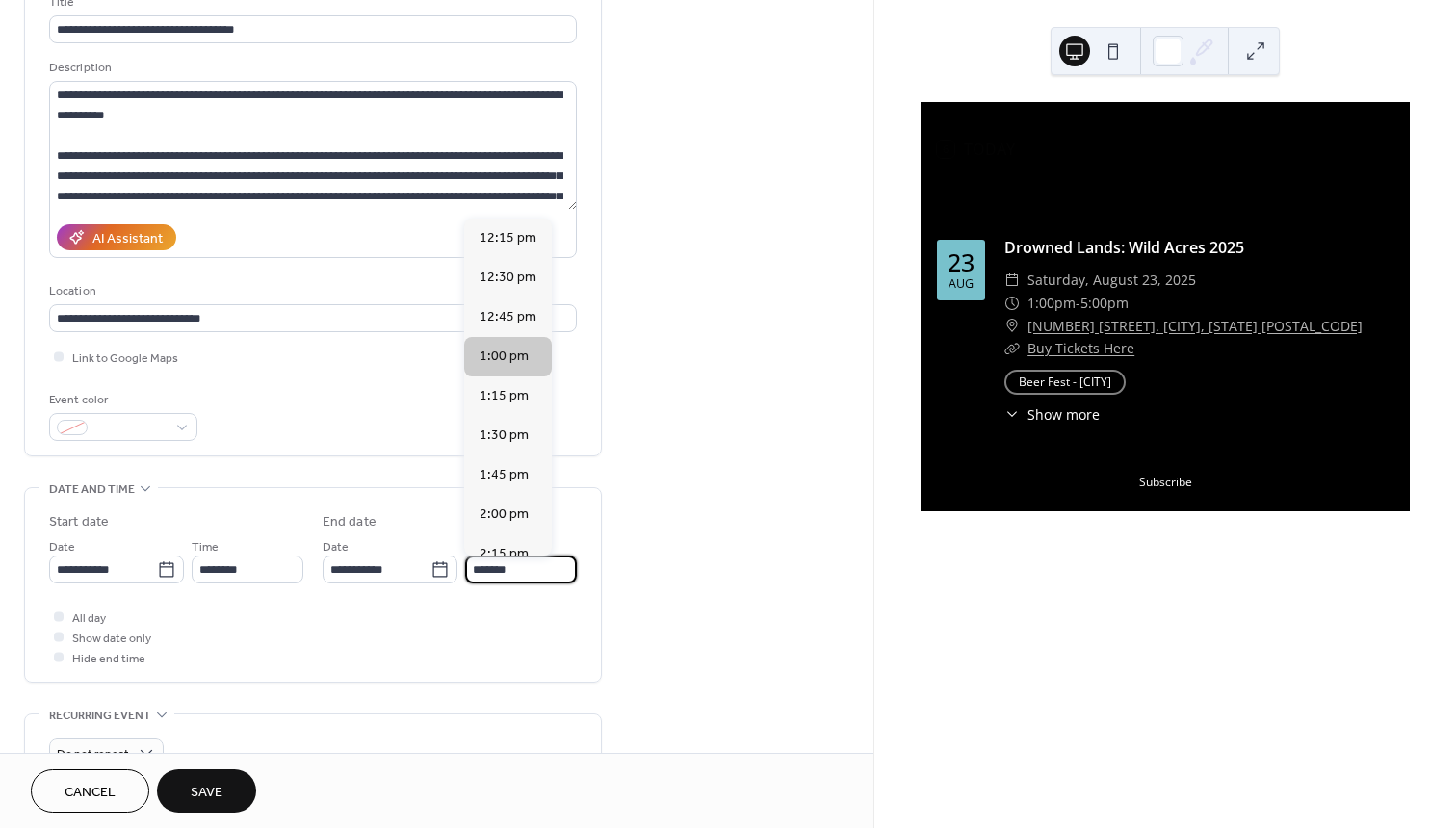 scroll, scrollTop: 1495, scrollLeft: 0, axis: vertical 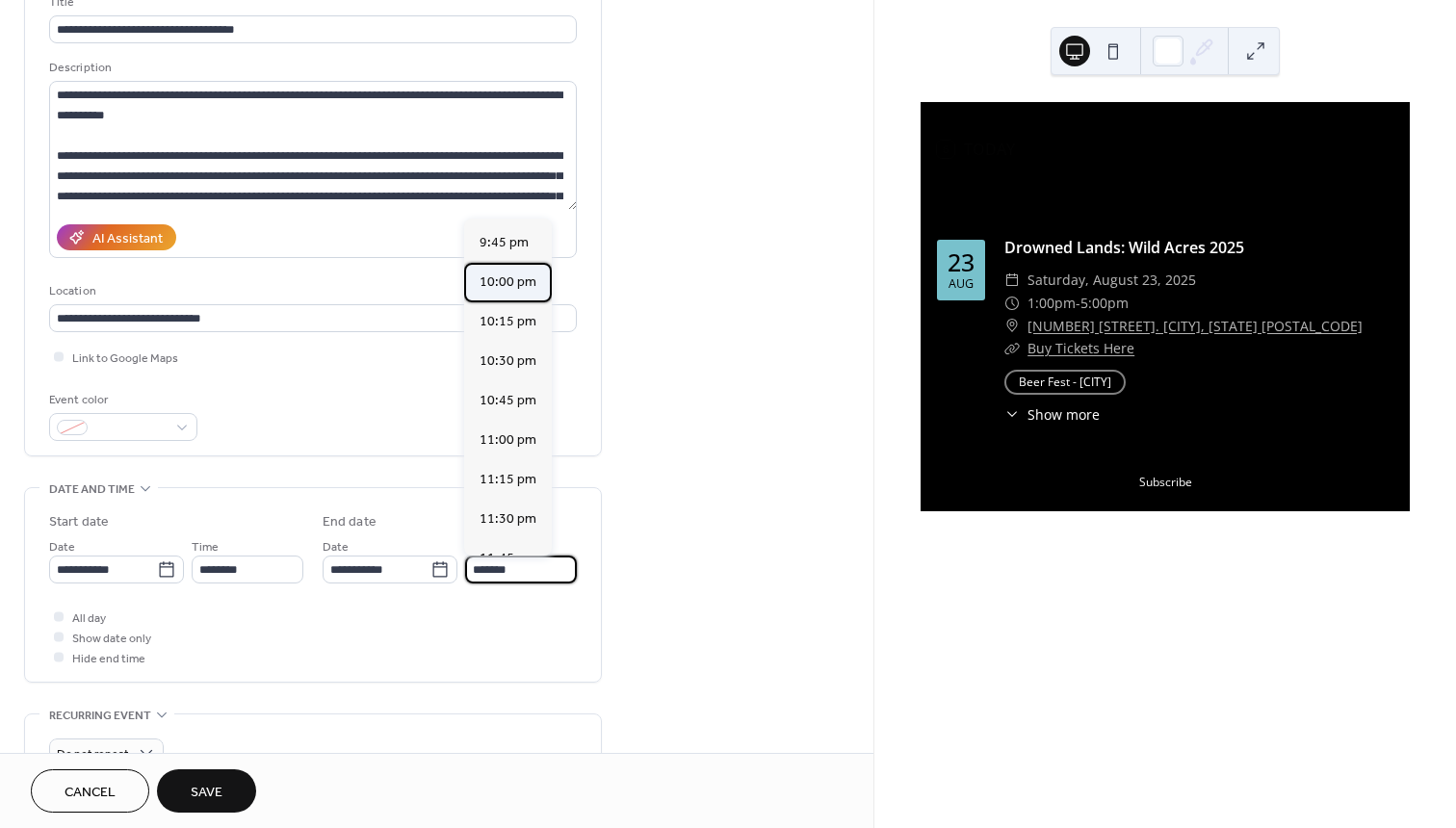 click on "10:00 pm" at bounding box center [507, 282] 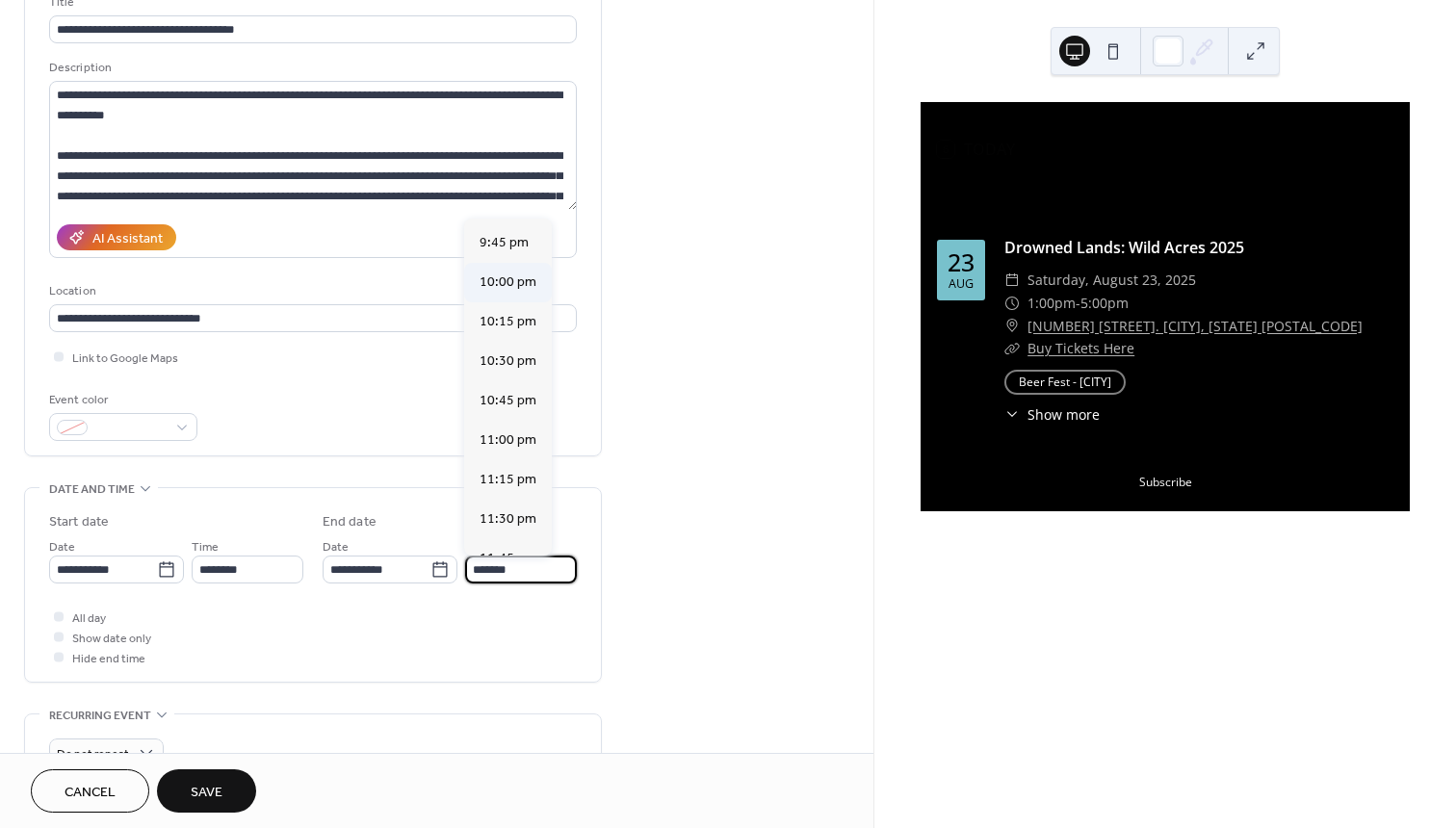 type on "********" 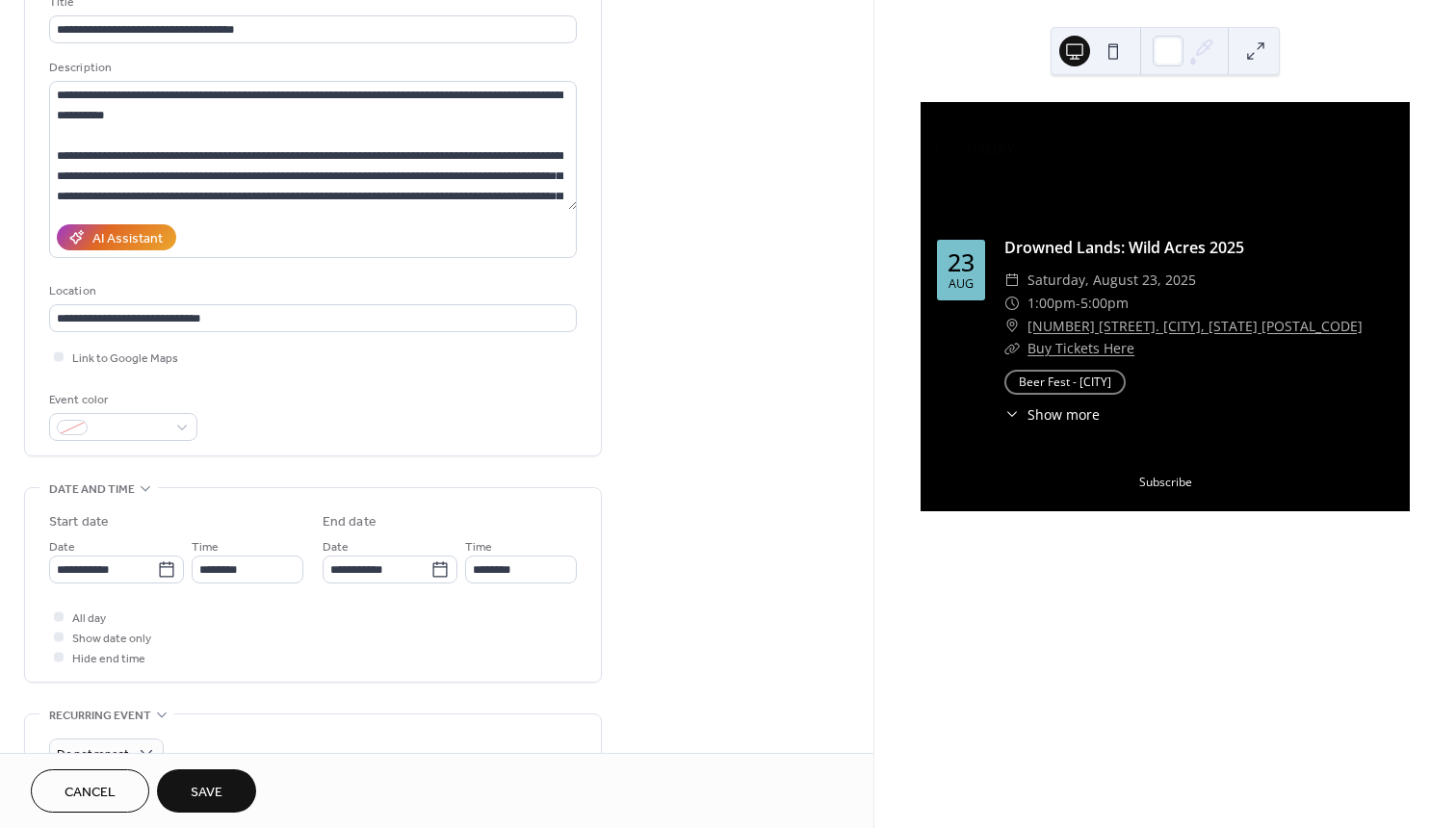 click on "**********" at bounding box center [436, 761] 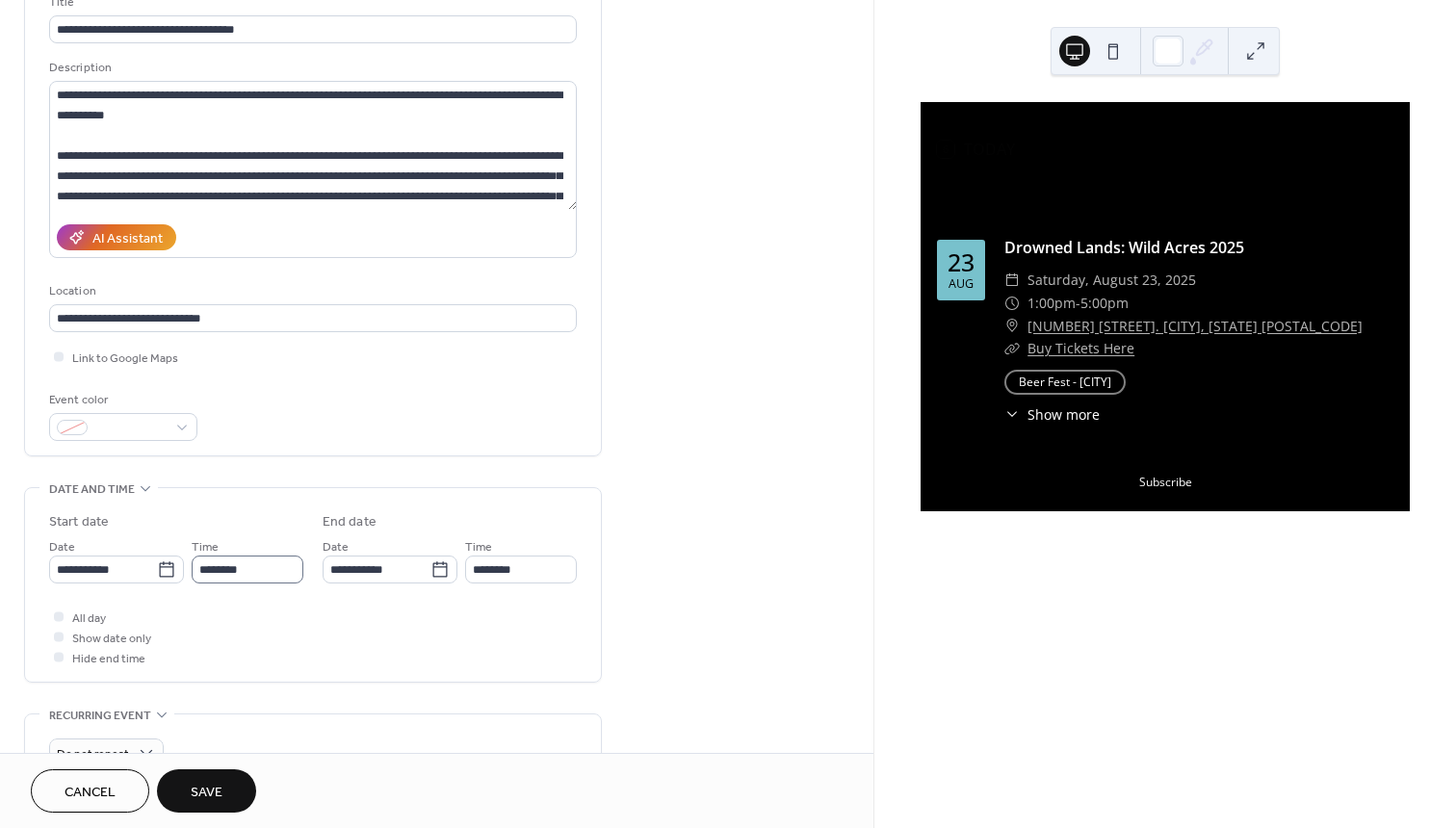 scroll, scrollTop: 1, scrollLeft: 0, axis: vertical 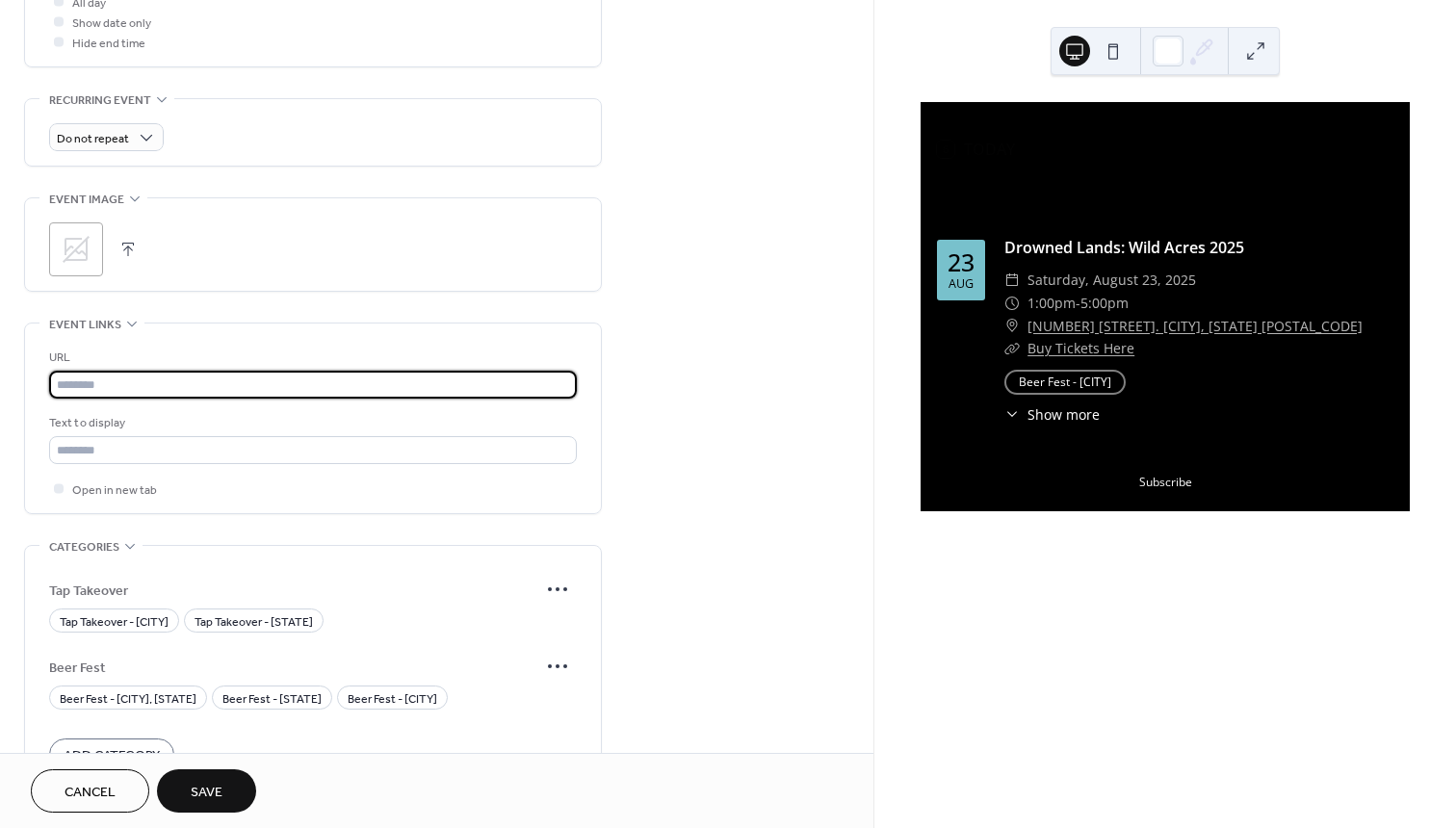 click at bounding box center [313, 384] 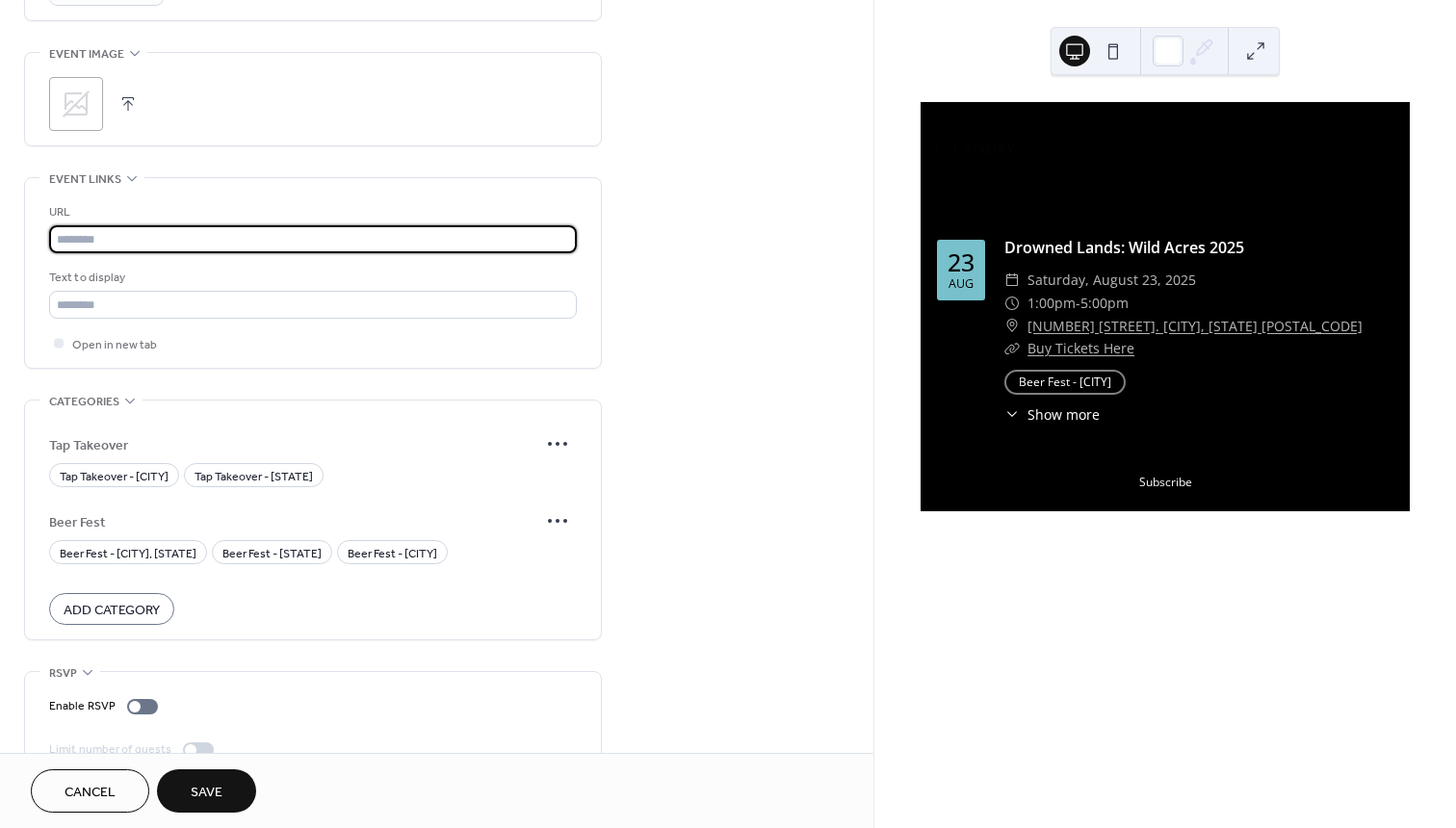 scroll, scrollTop: 904, scrollLeft: 0, axis: vertical 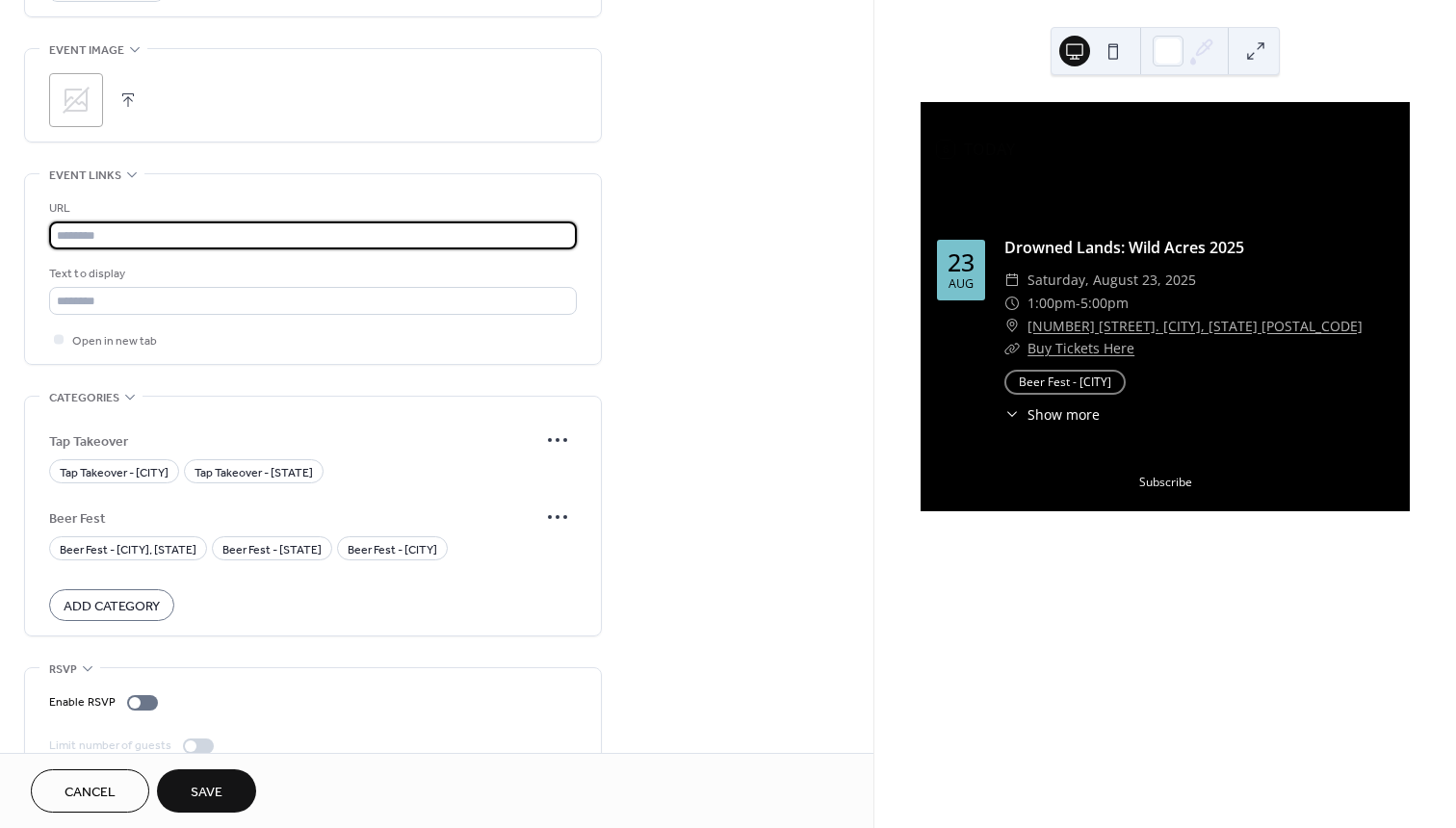 click on "Open in new tab" at bounding box center [313, 339] 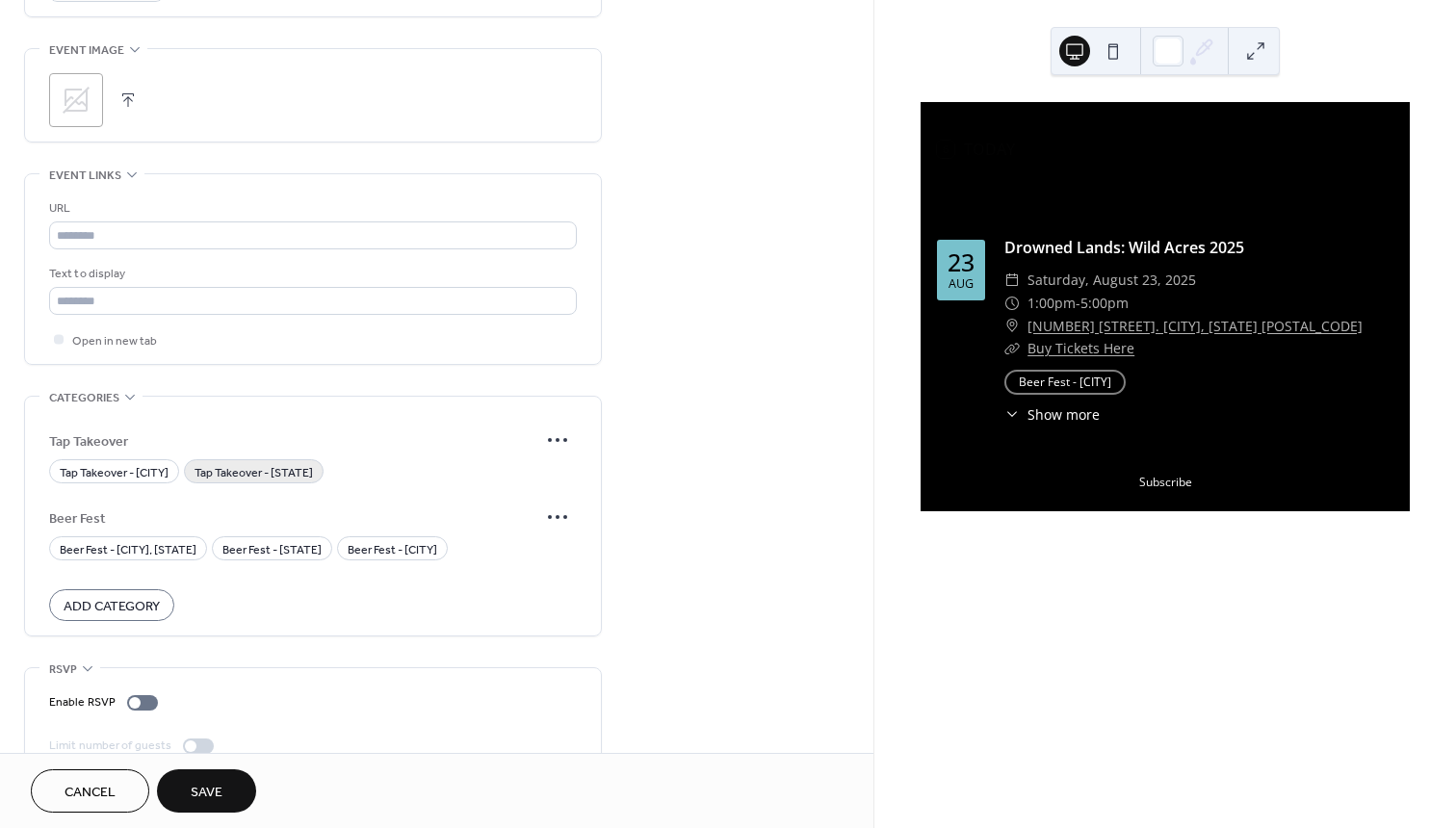 click on "Tap Takeover - [STATE]" at bounding box center [253, 473] 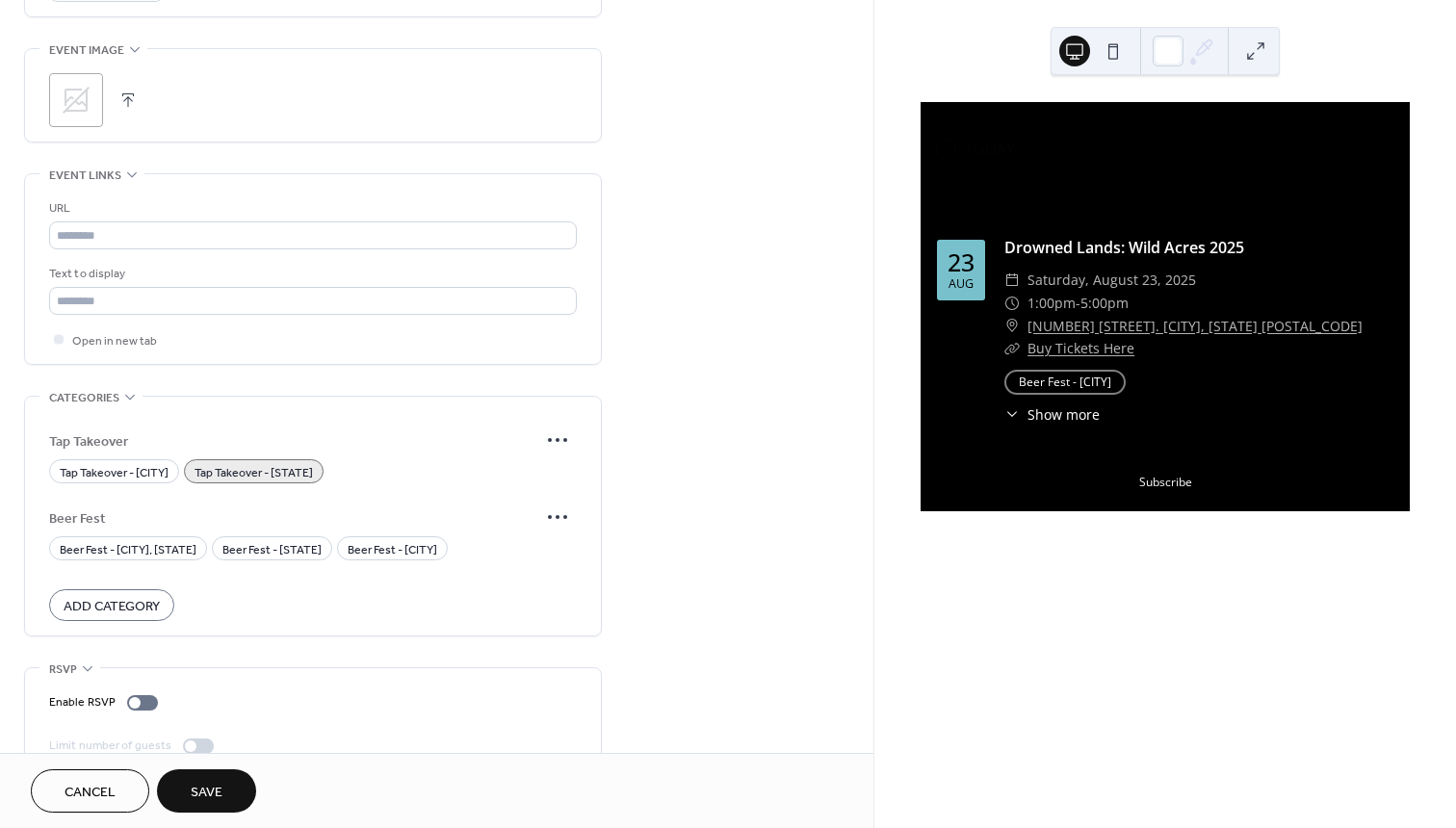 scroll, scrollTop: 942, scrollLeft: 0, axis: vertical 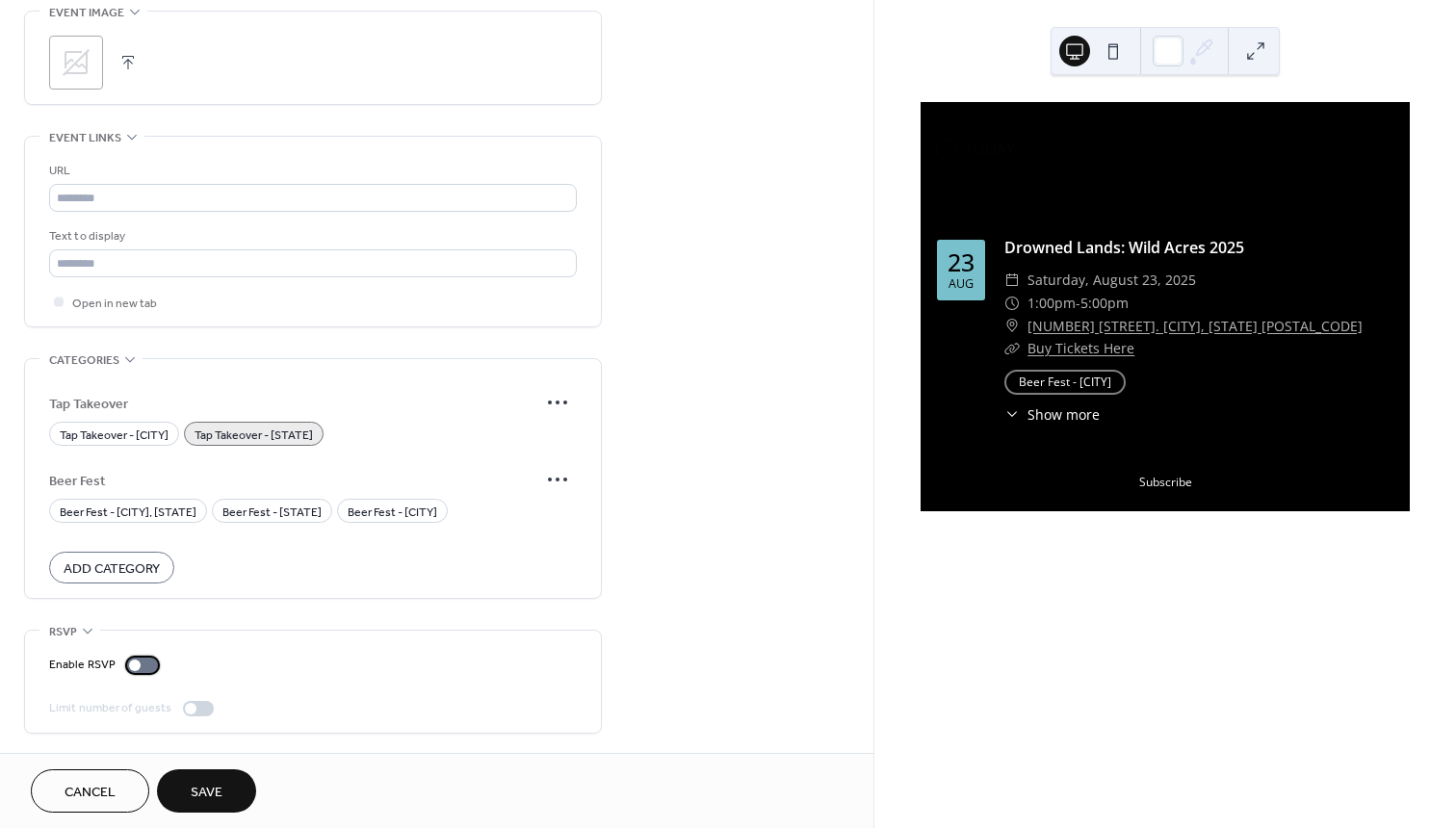 click at bounding box center [143, 665] 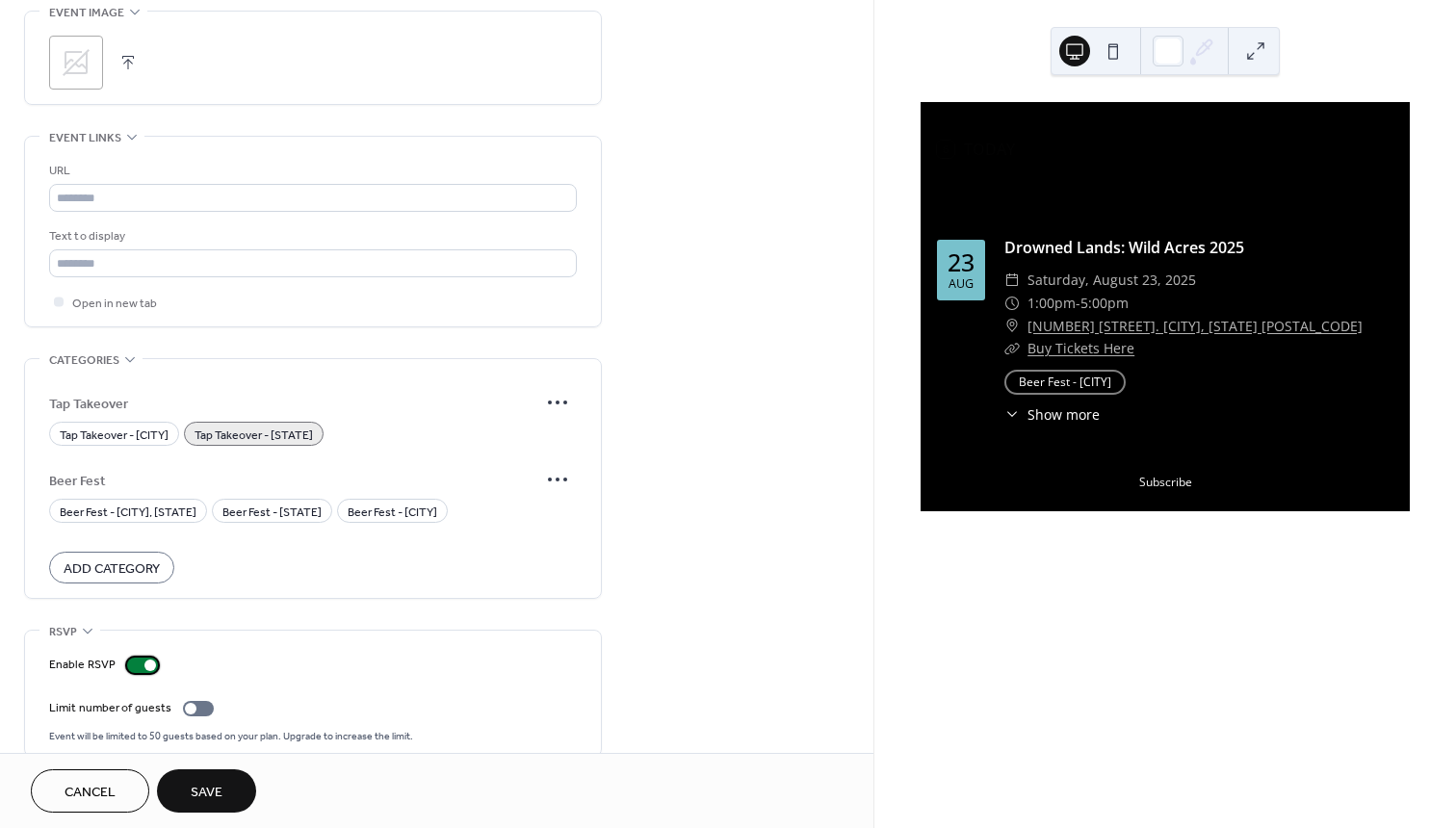 click at bounding box center (143, 665) 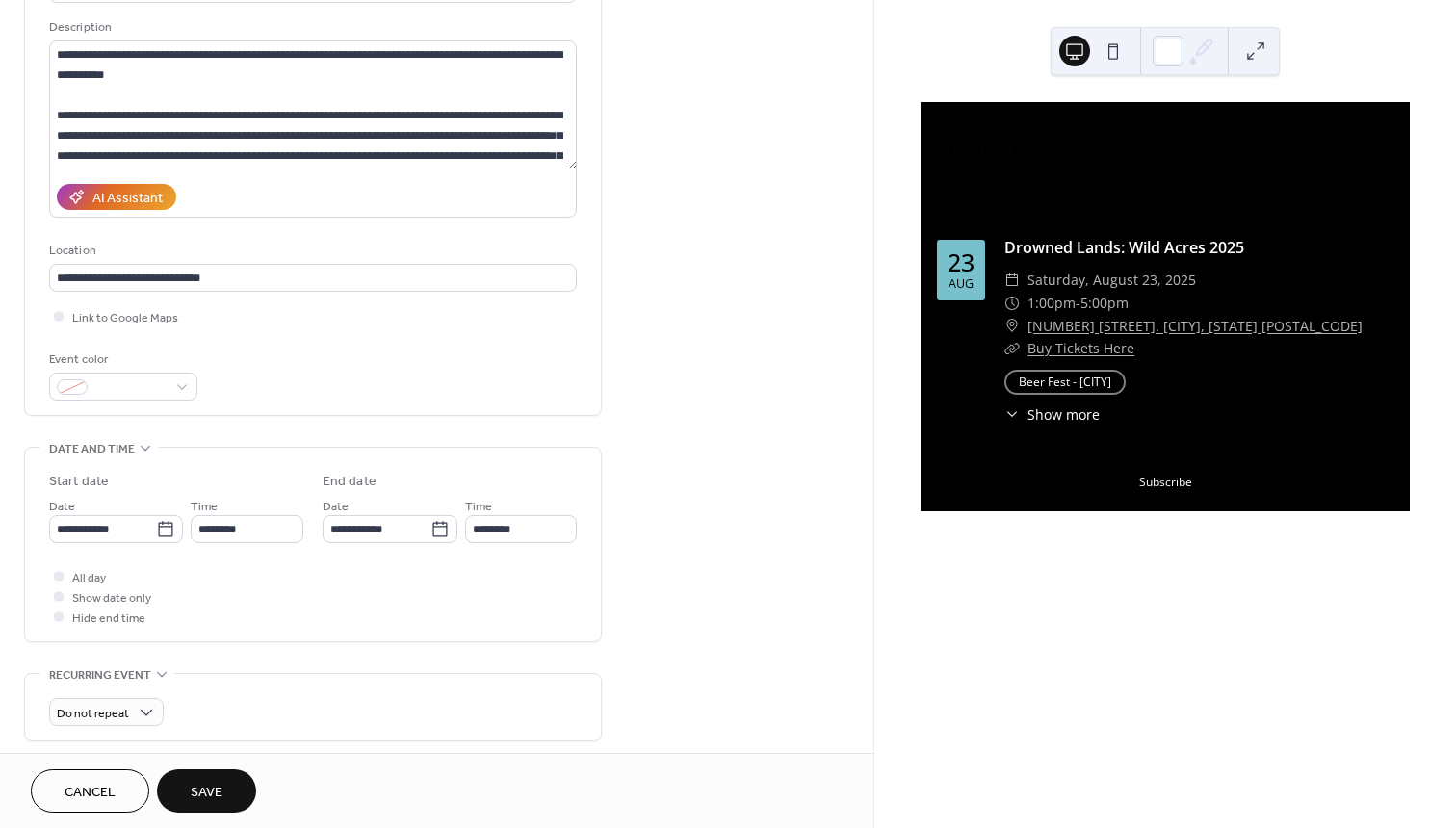 scroll, scrollTop: 177, scrollLeft: 0, axis: vertical 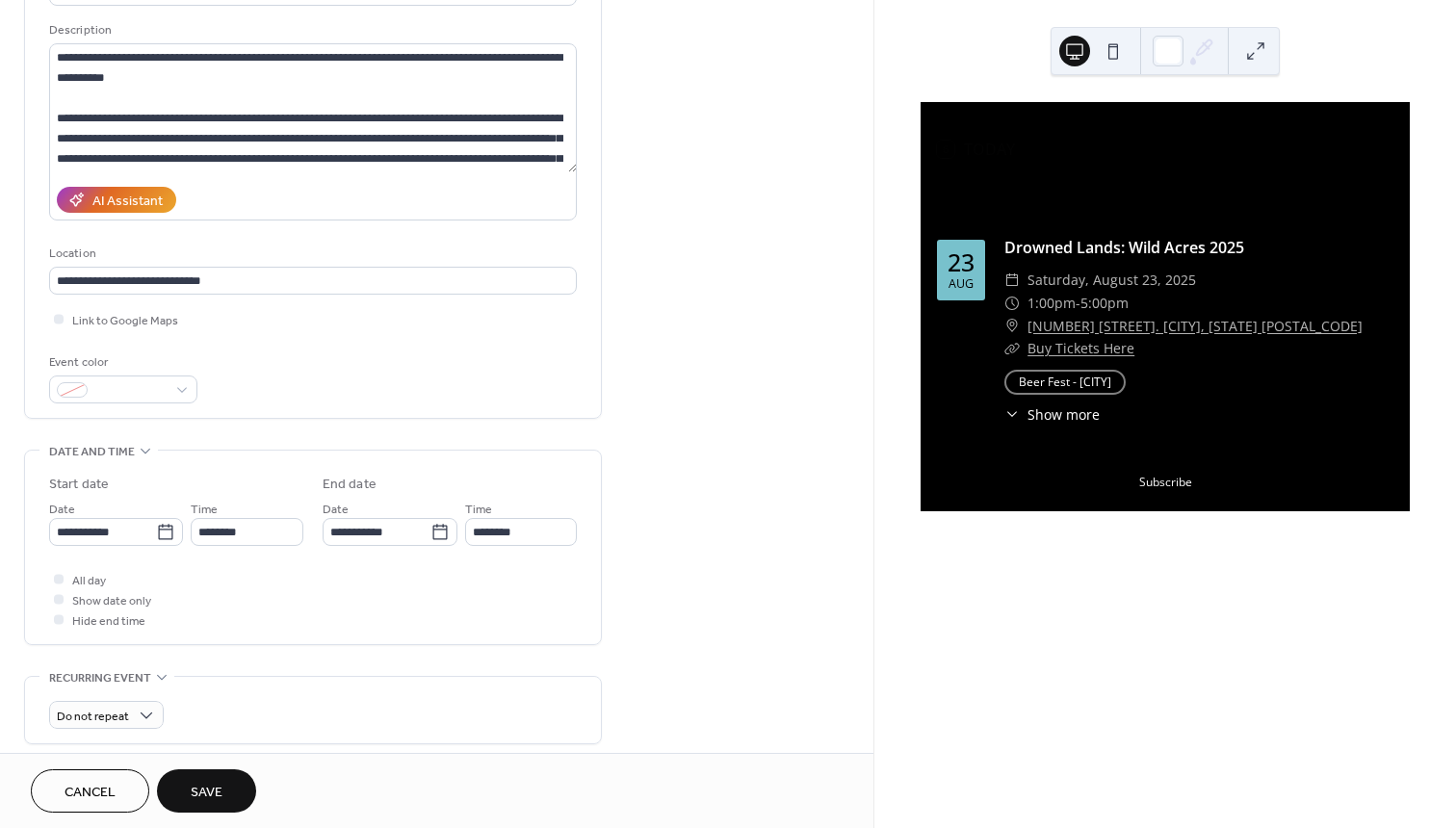 click on "Save" at bounding box center (206, 792) 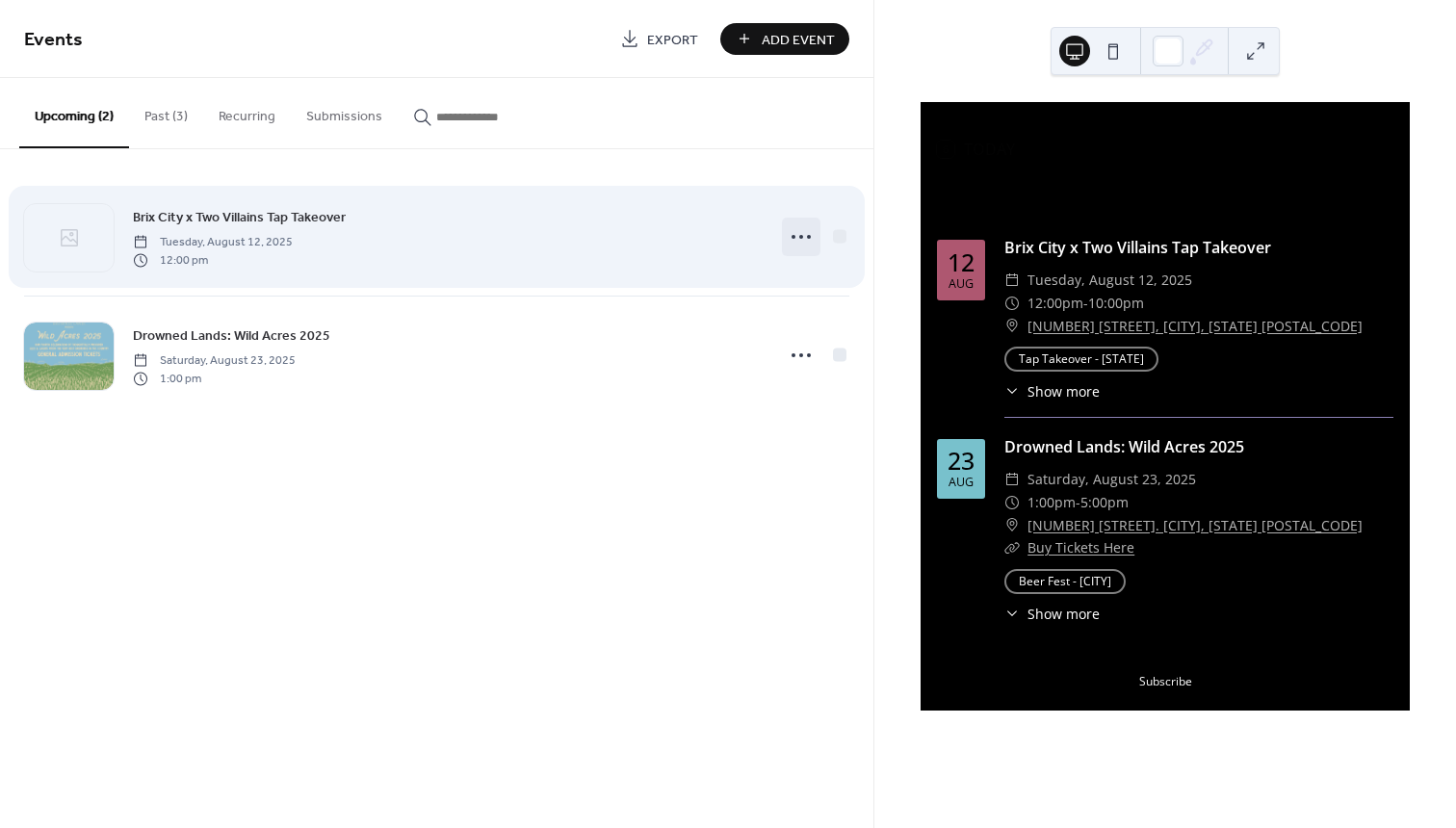 click 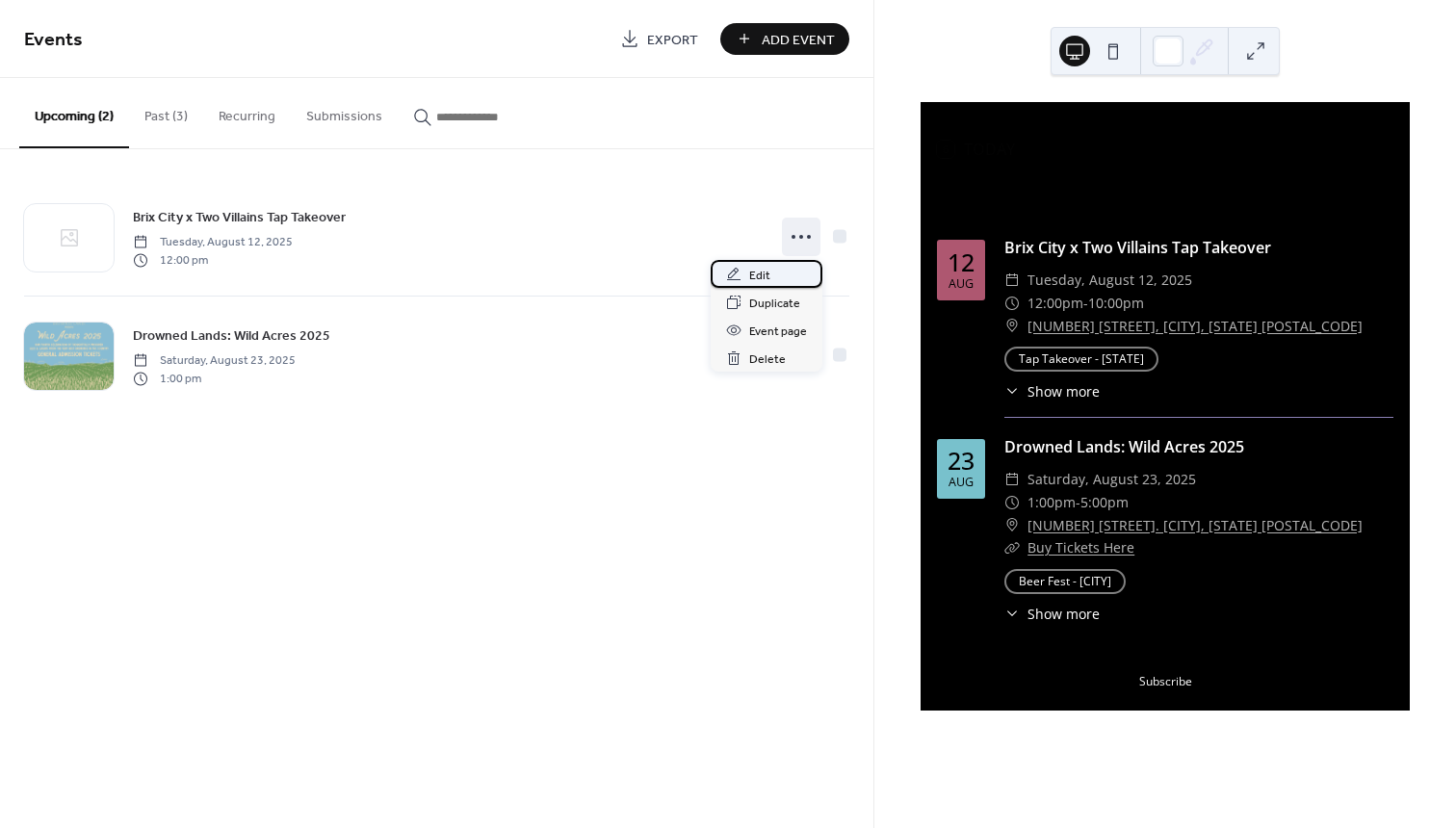 click on "Edit" at bounding box center (760, 275) 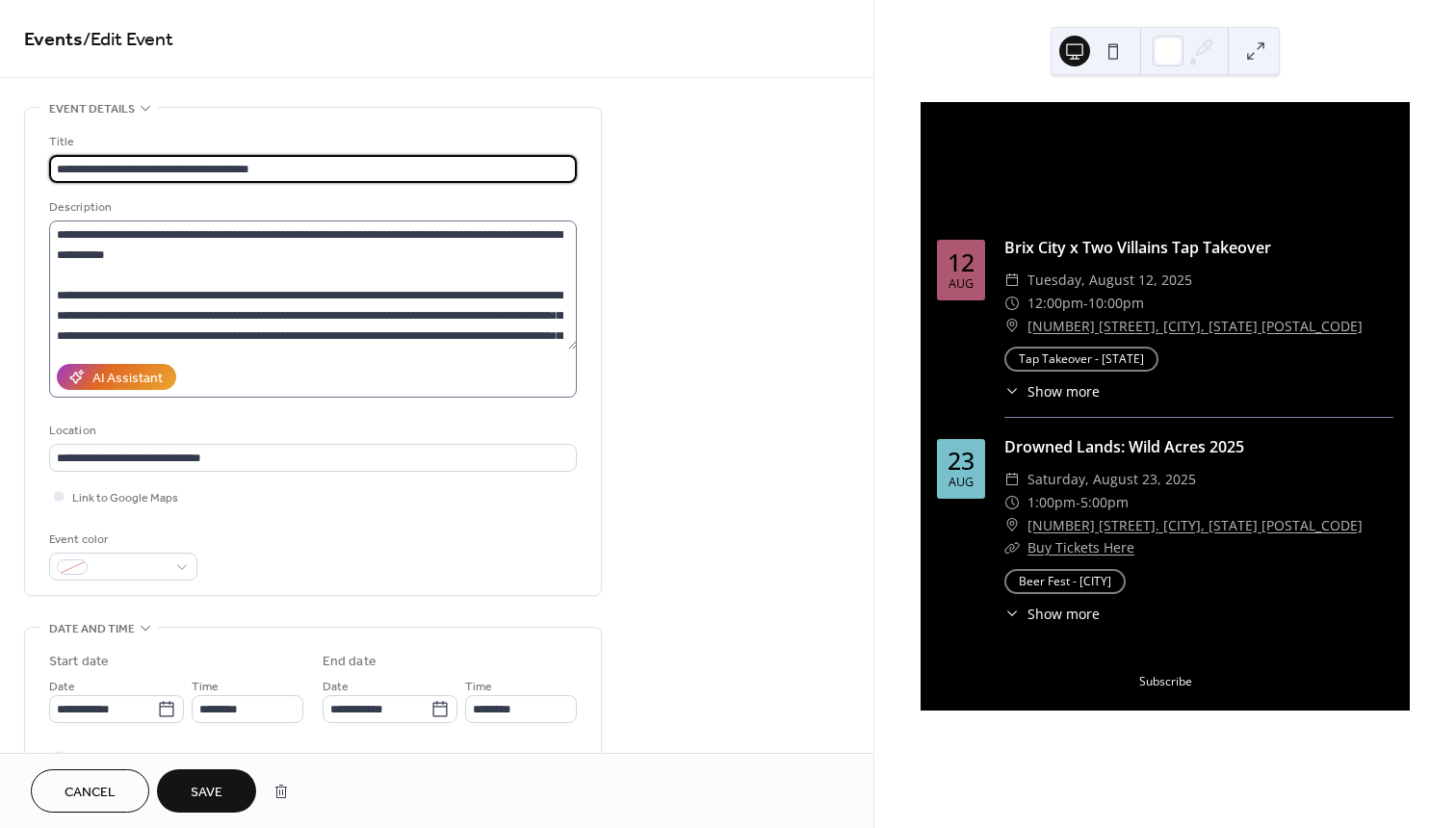 type on "**********" 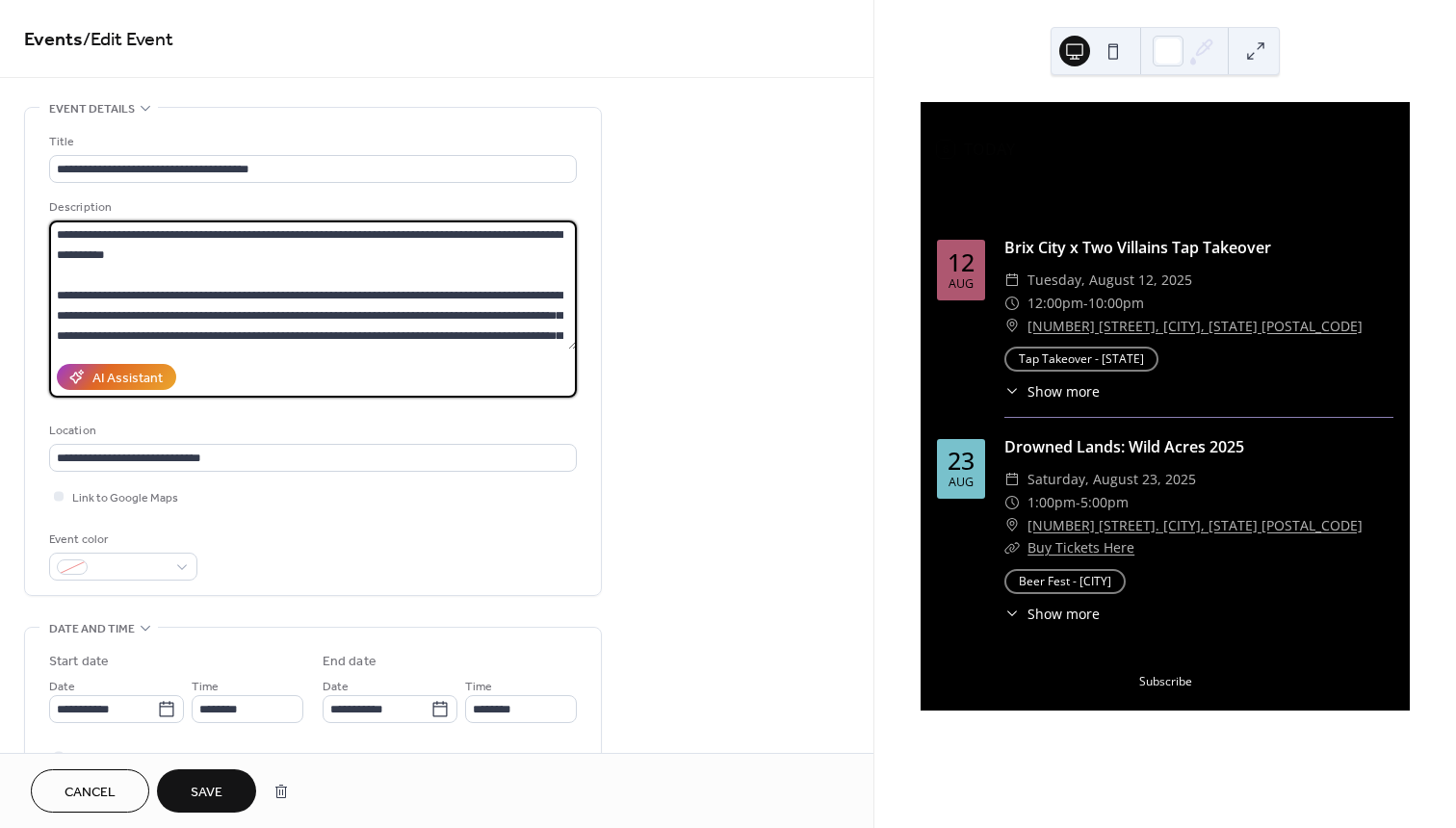 click on "**********" at bounding box center [313, 285] 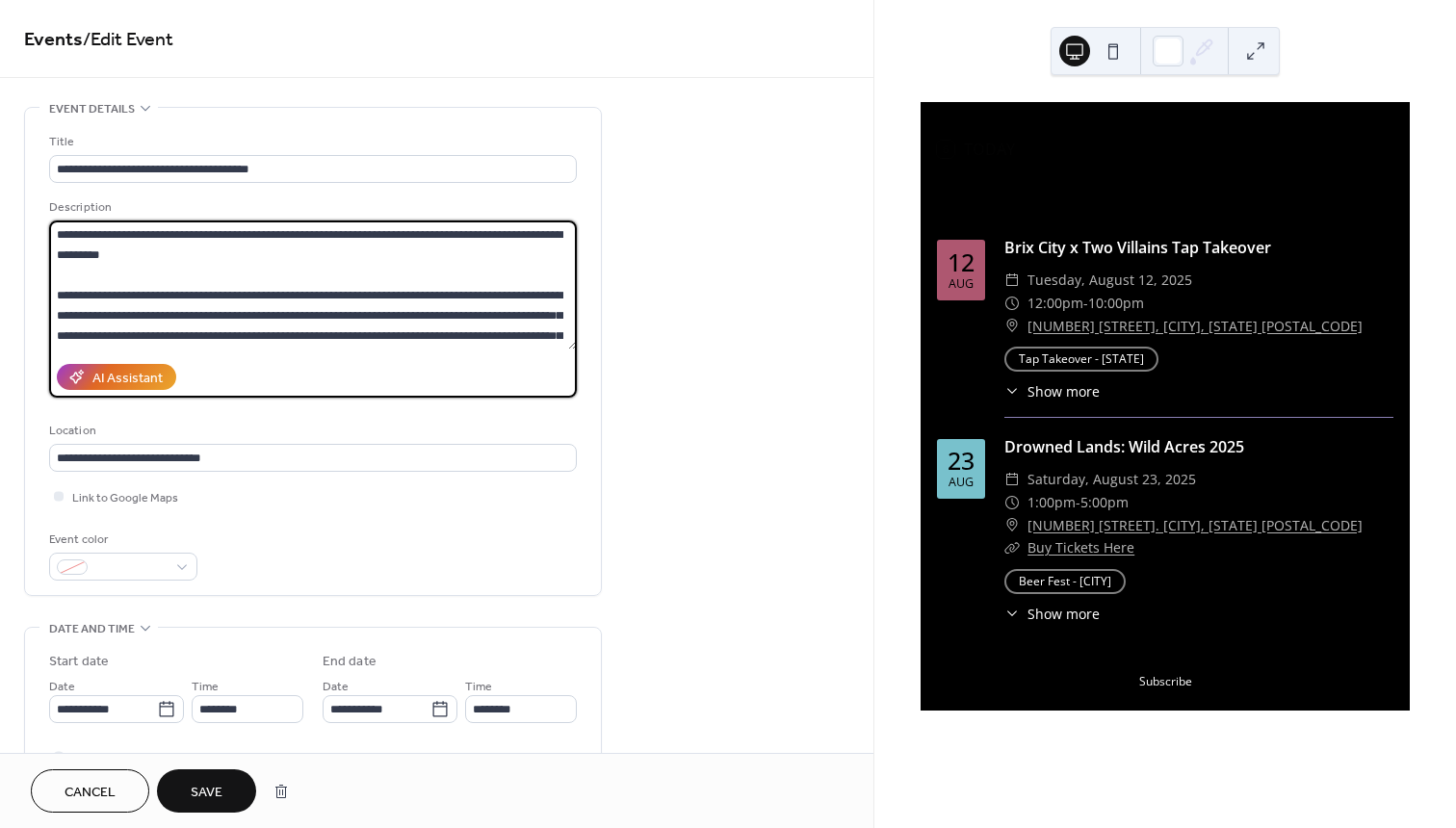 click on "**********" at bounding box center [313, 285] 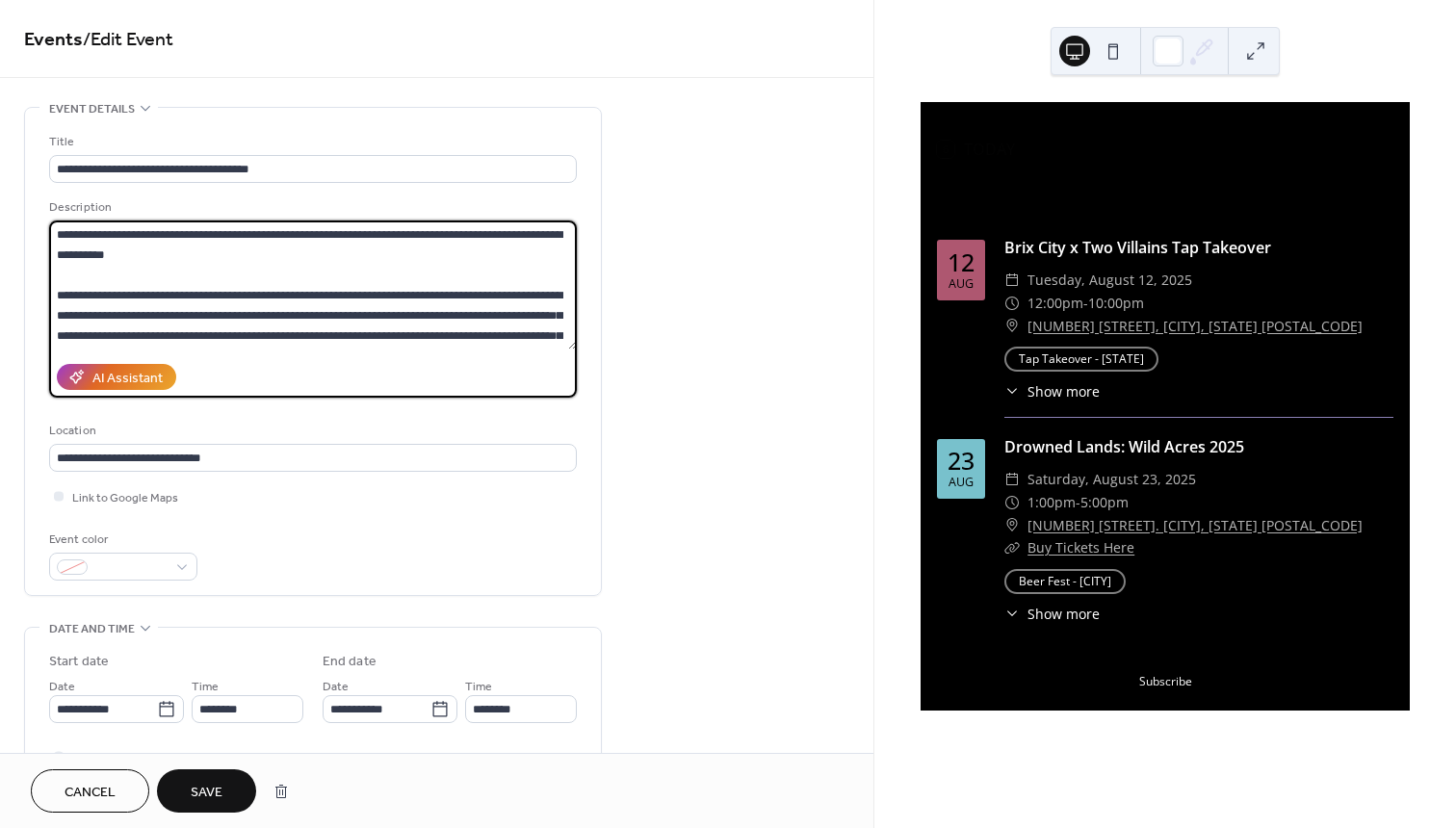 click on "**********" at bounding box center [313, 285] 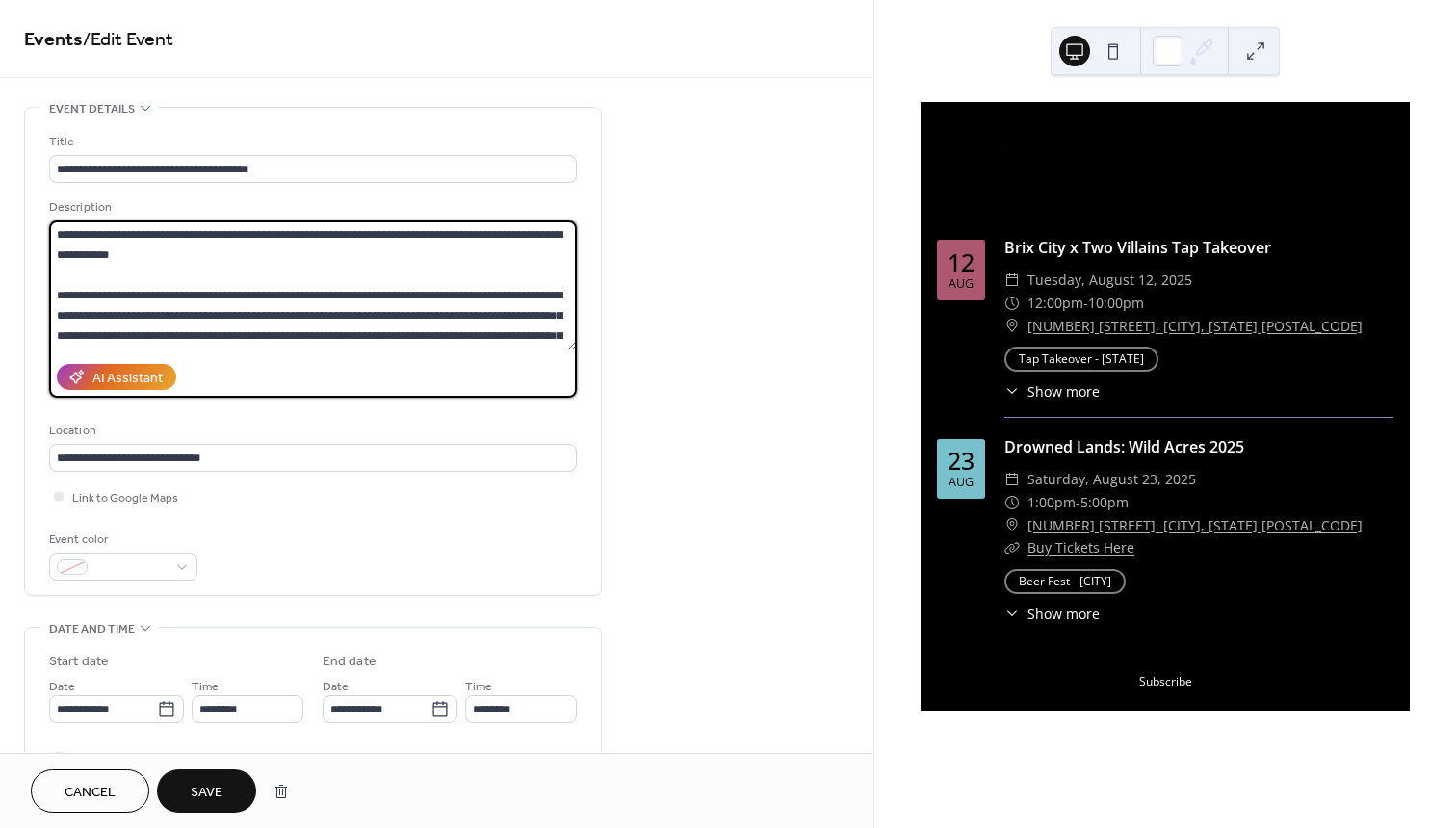 drag, startPoint x: 325, startPoint y: 232, endPoint x: 238, endPoint y: 233, distance: 87.005747 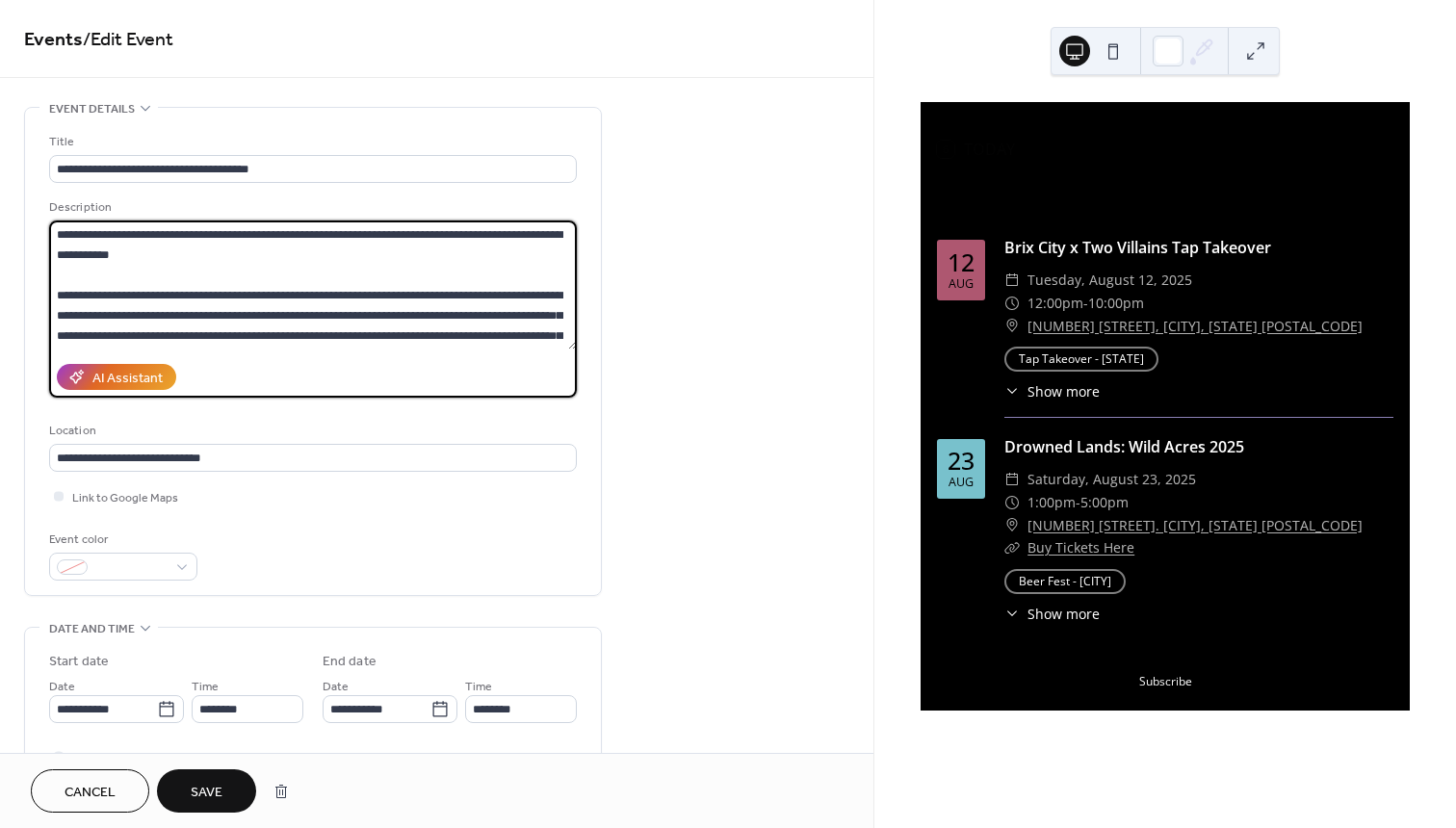 click on "**********" at bounding box center (313, 285) 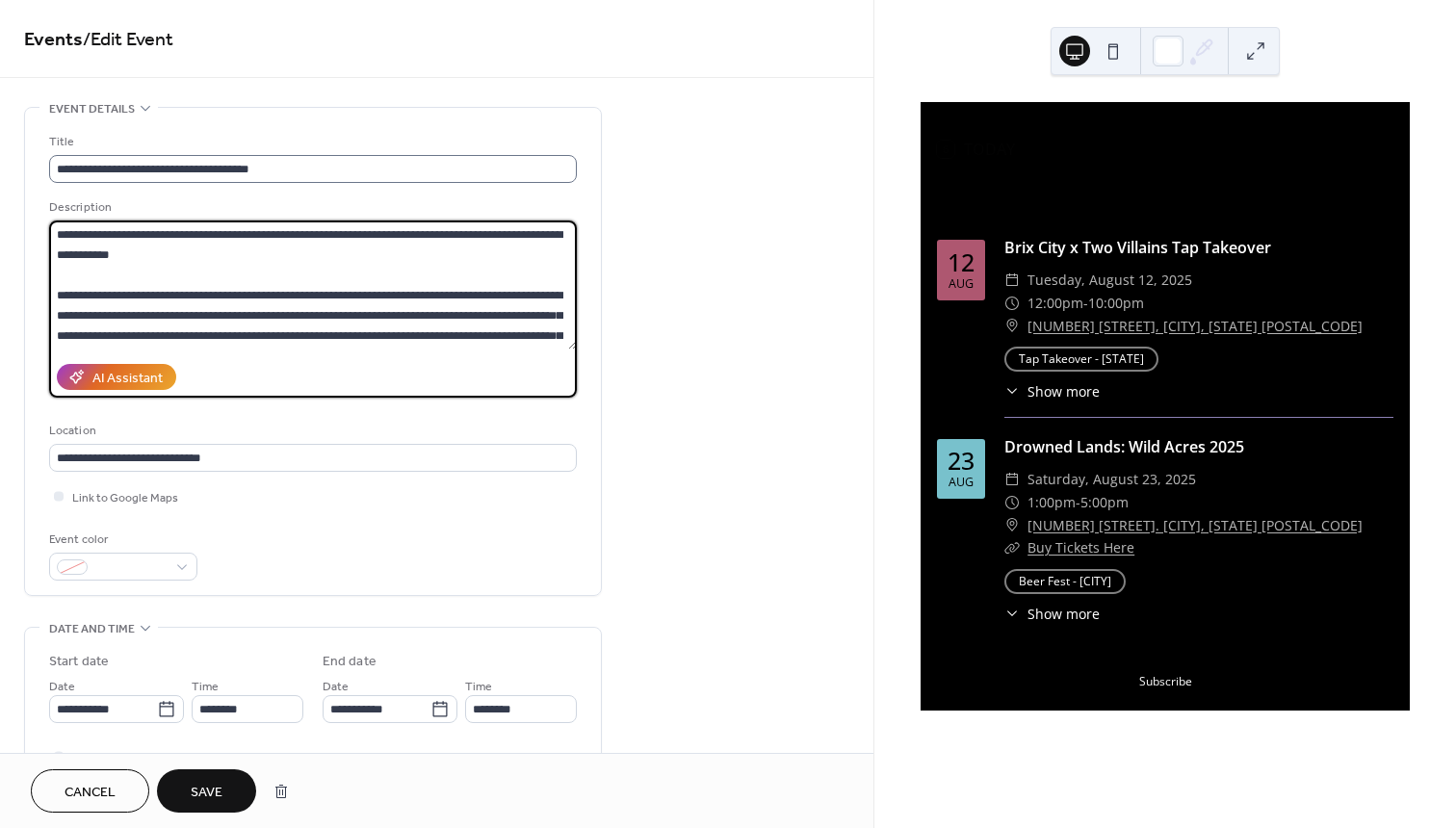 type on "**********" 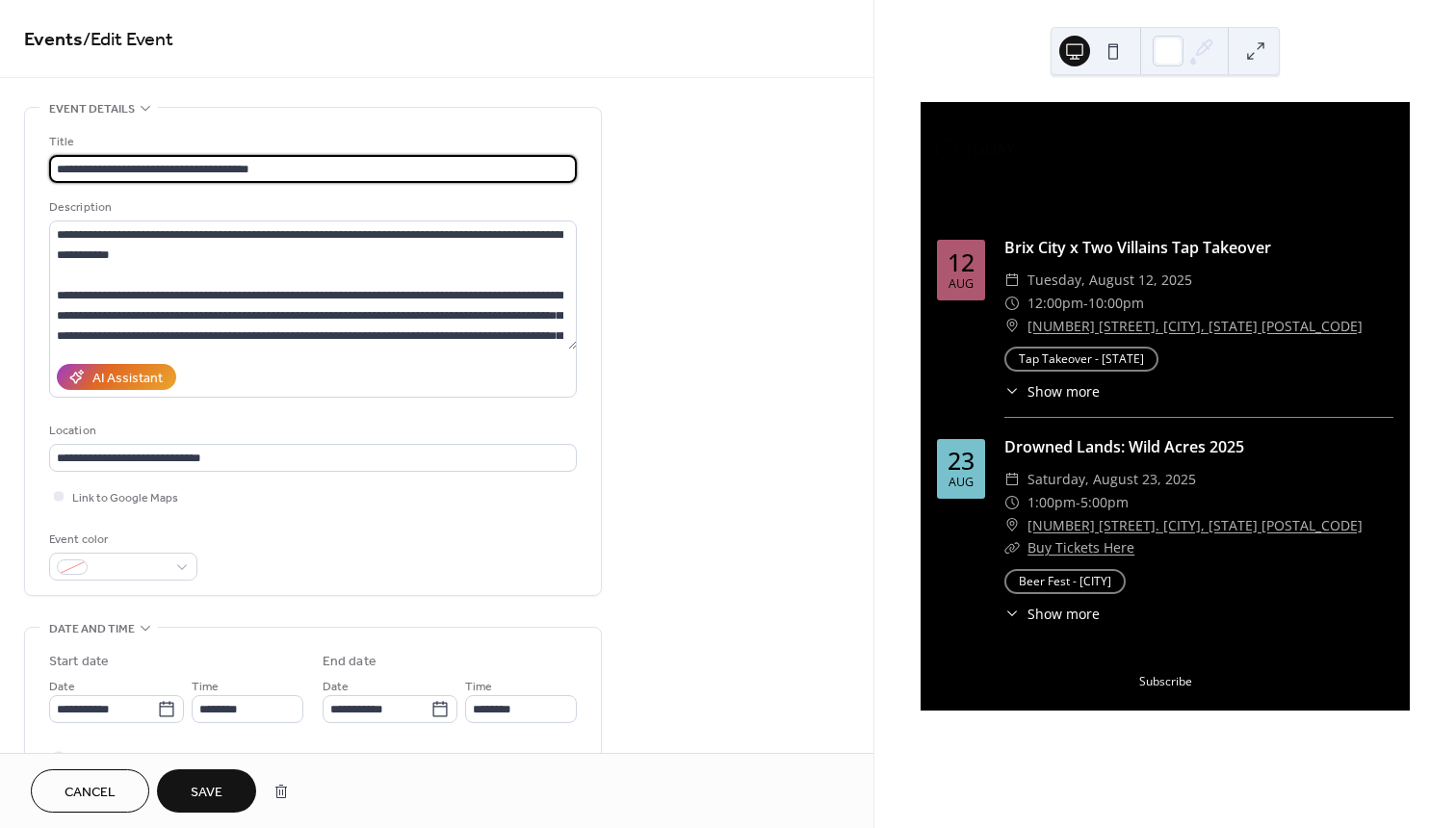 click on "**********" at bounding box center [313, 168] 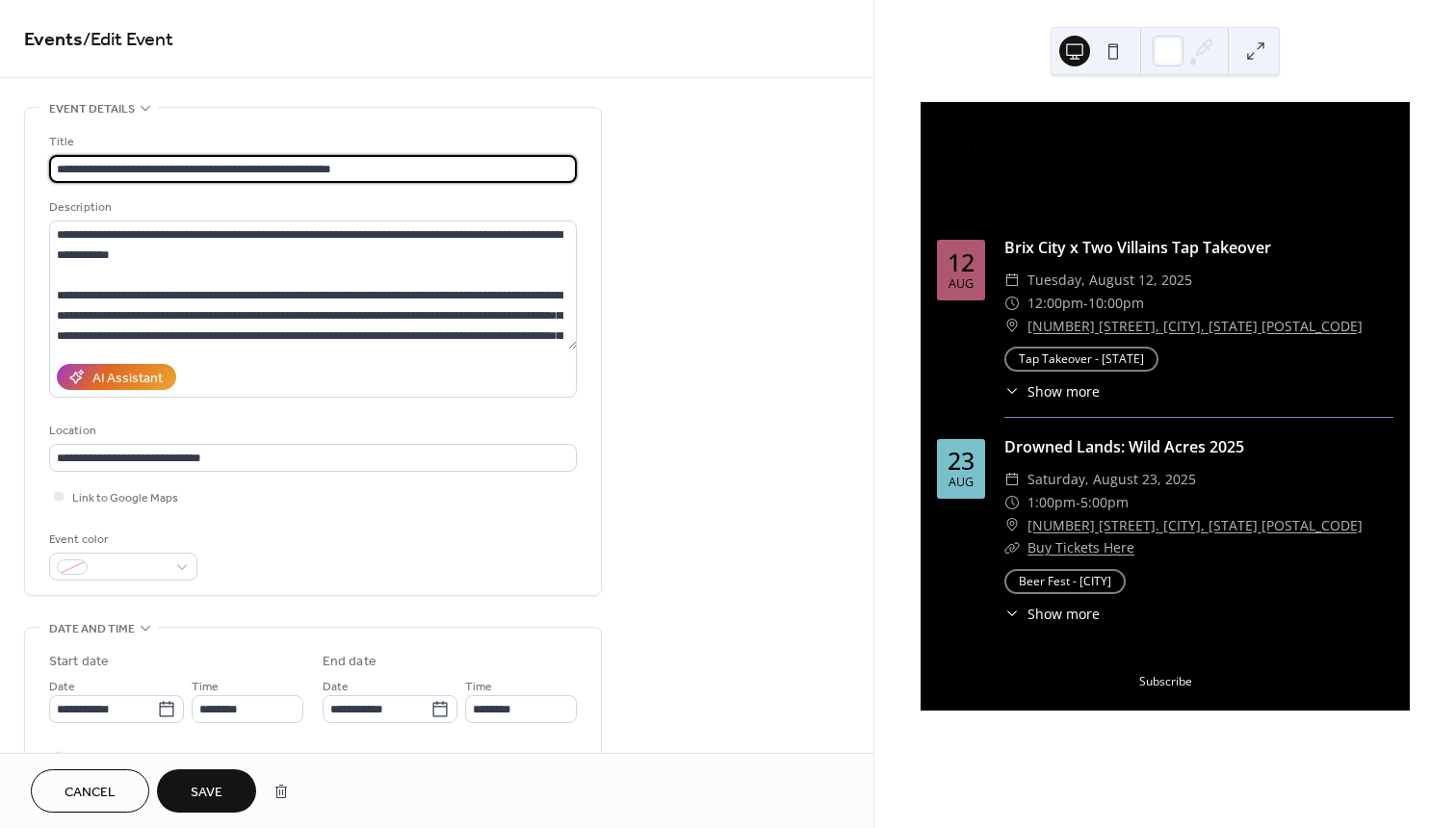 type on "**********" 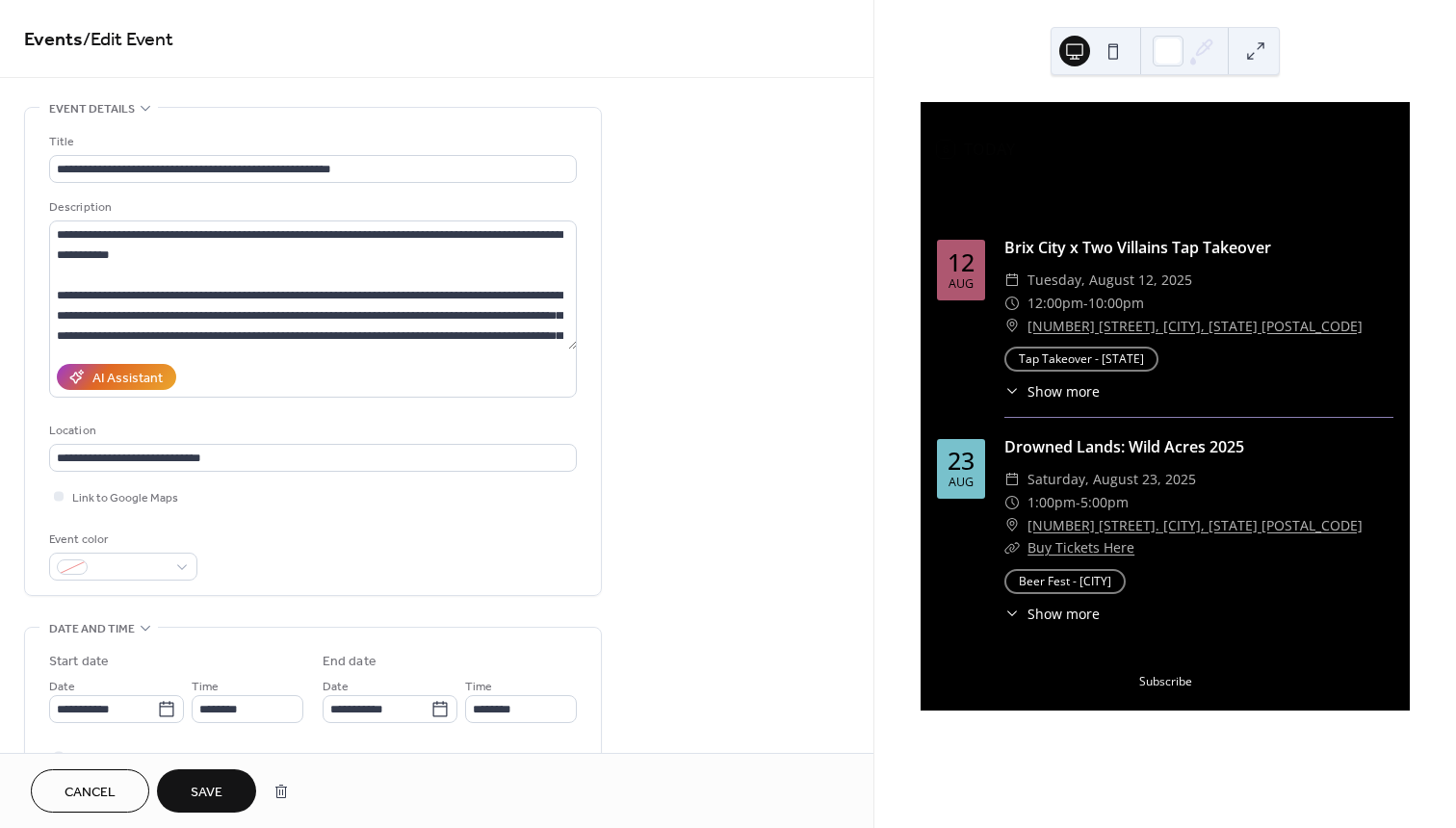 click on "Save" at bounding box center [206, 792] 